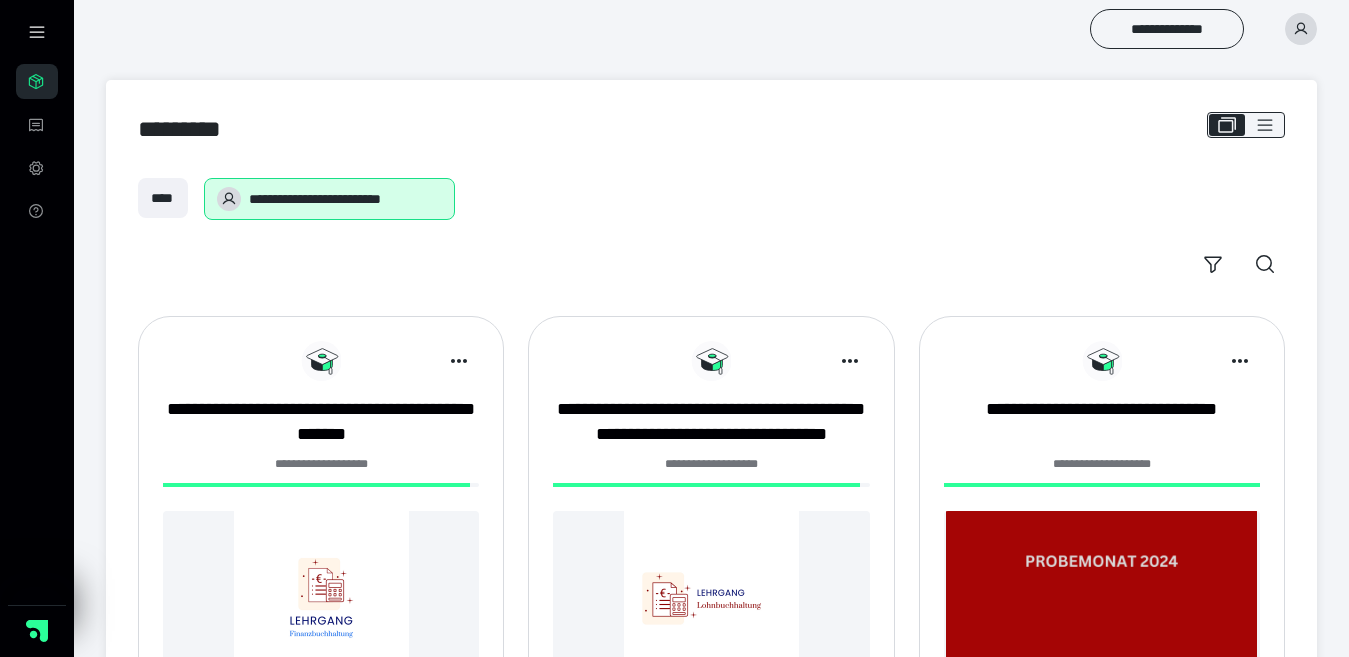 scroll, scrollTop: 0, scrollLeft: 0, axis: both 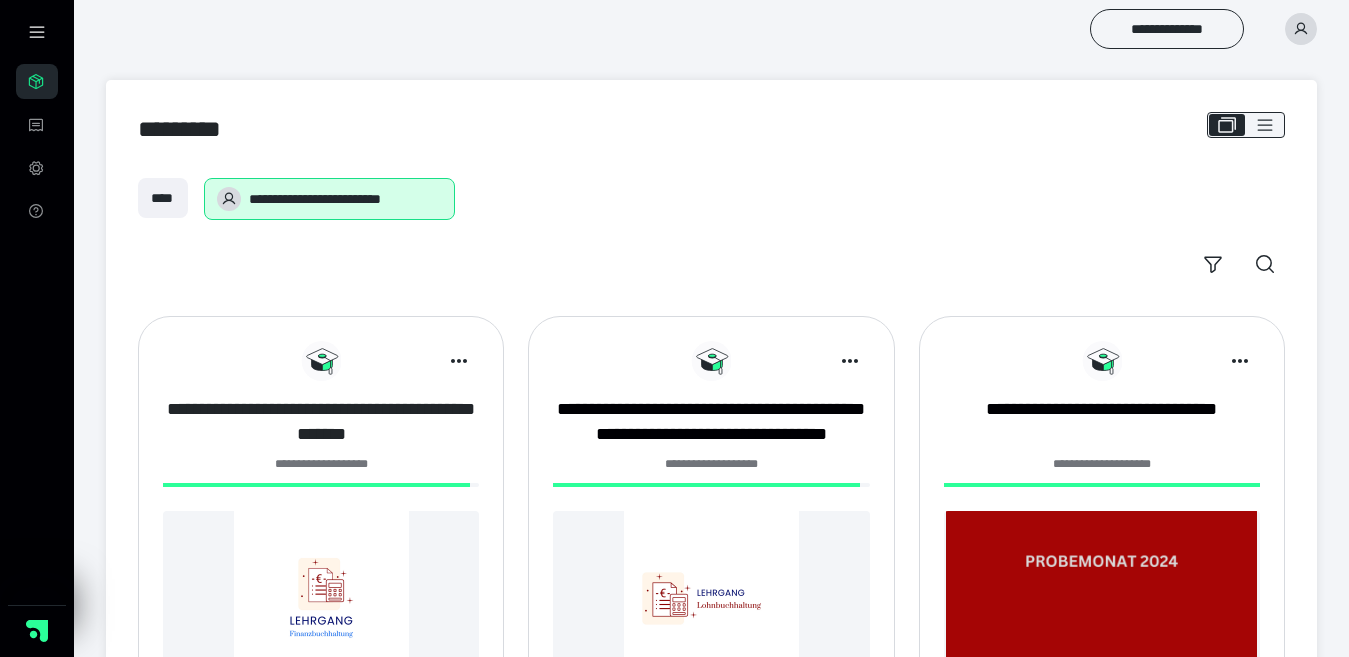 click on "**********" at bounding box center (321, 422) 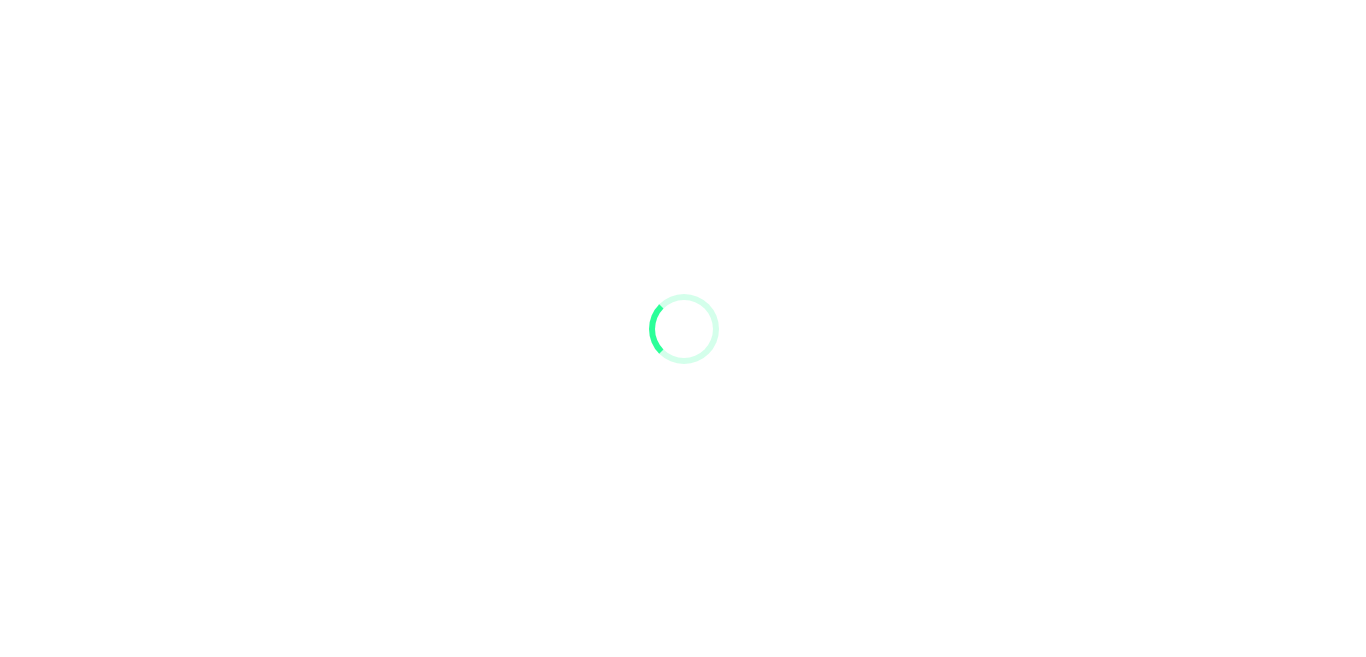 scroll, scrollTop: 0, scrollLeft: 0, axis: both 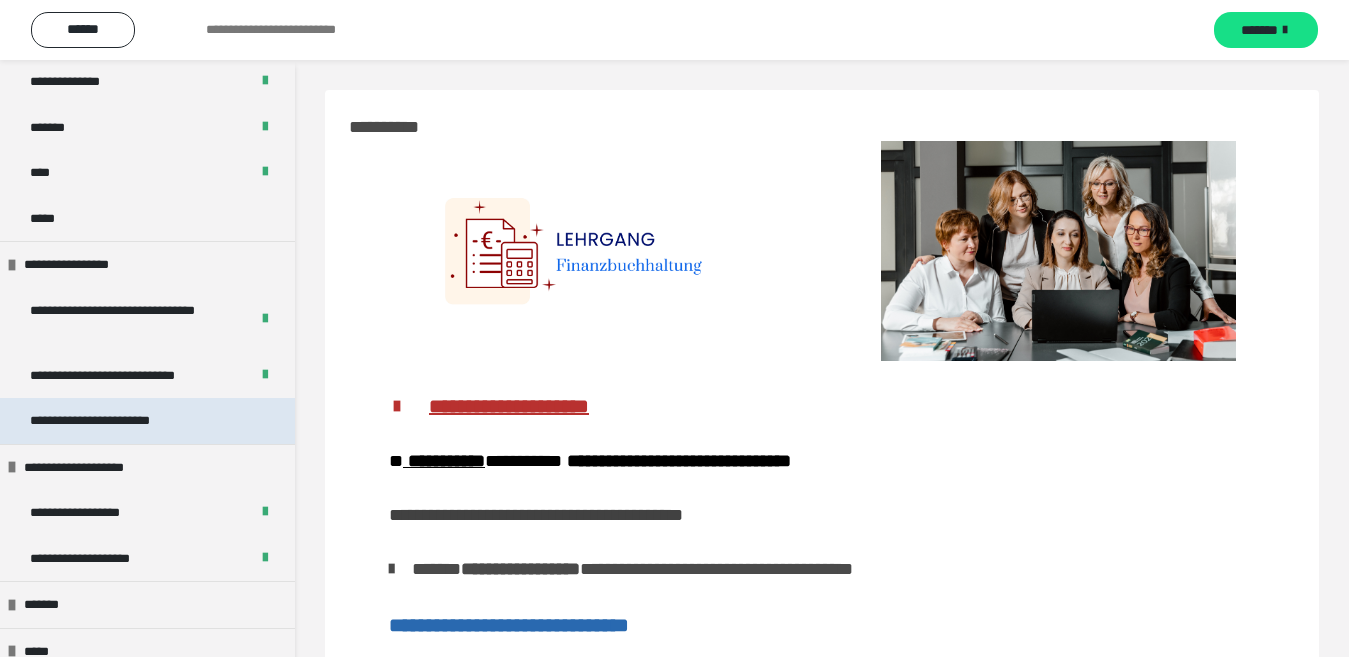 click on "**********" at bounding box center [117, 421] 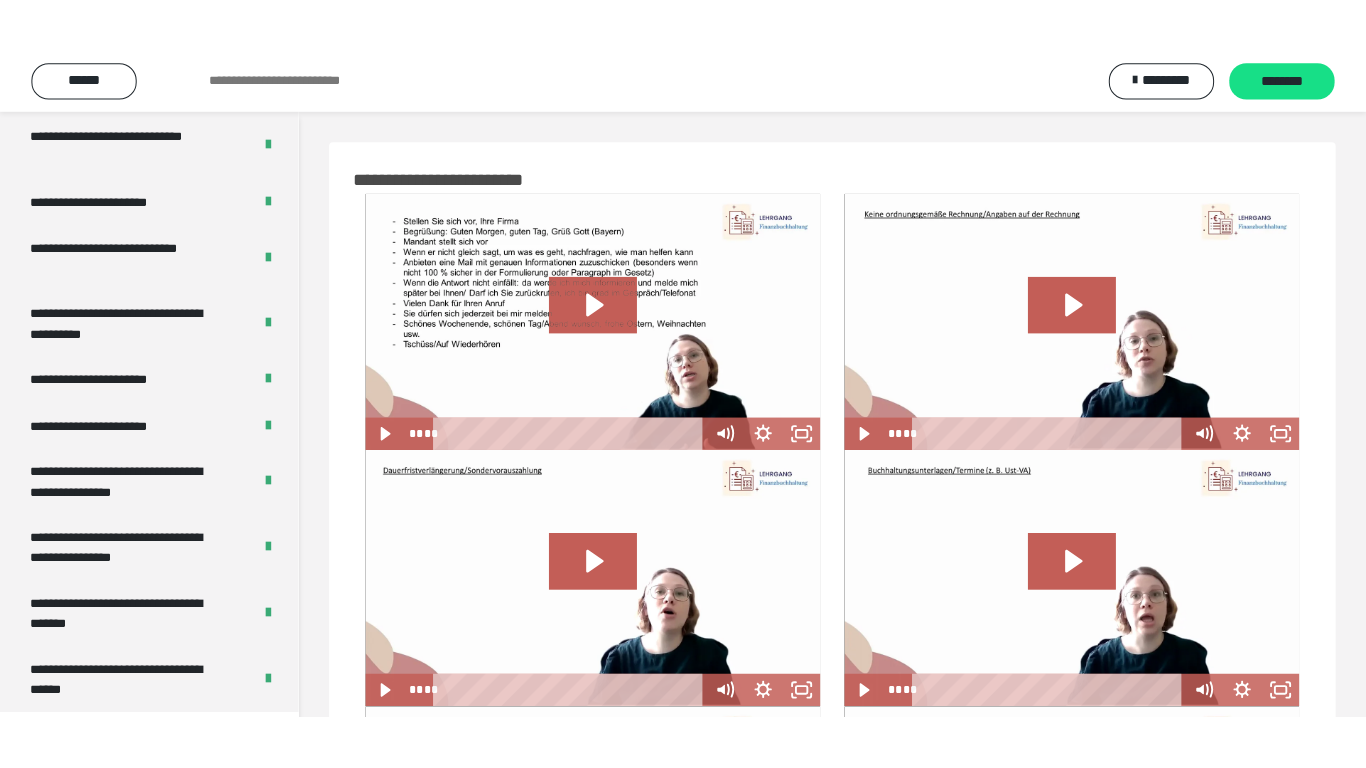 scroll, scrollTop: 4033, scrollLeft: 0, axis: vertical 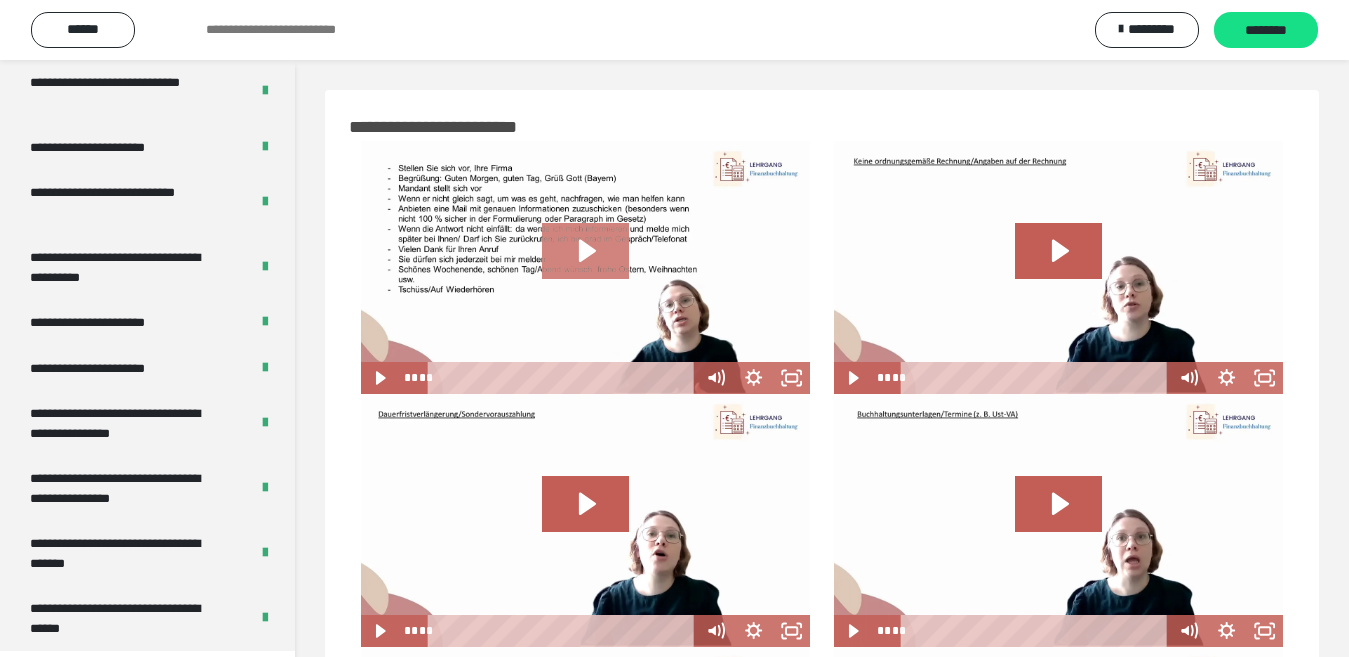click 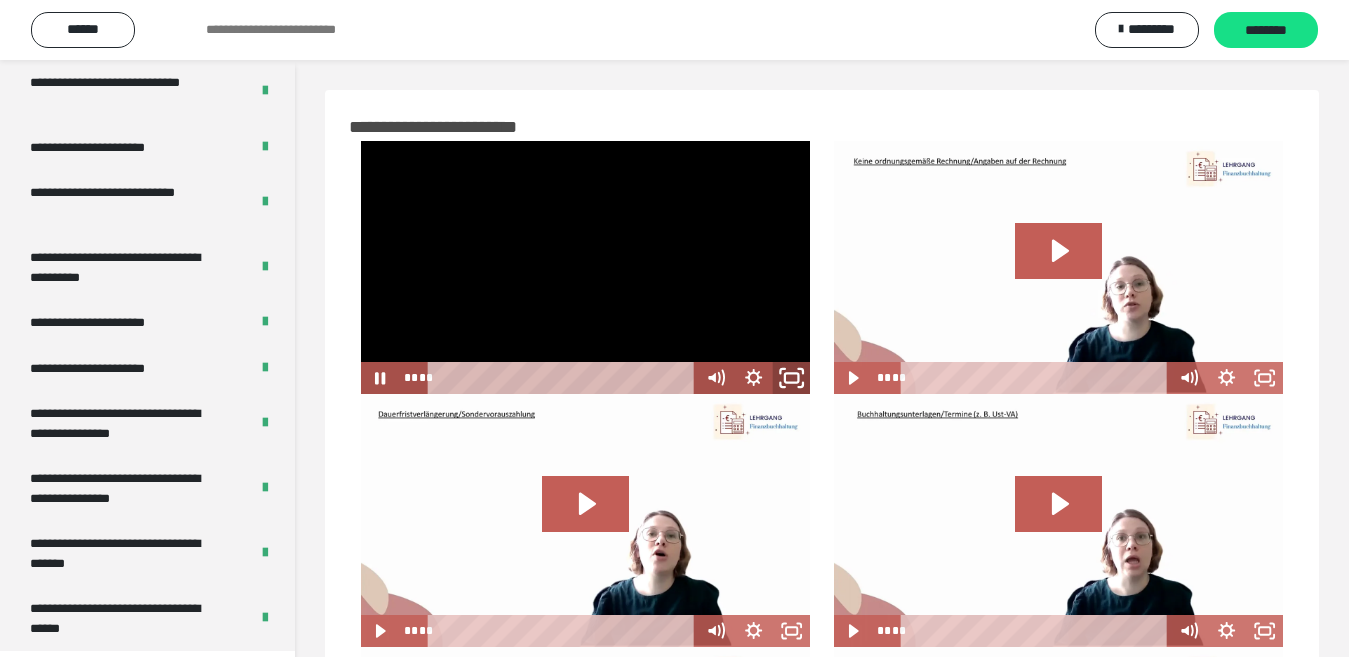 click 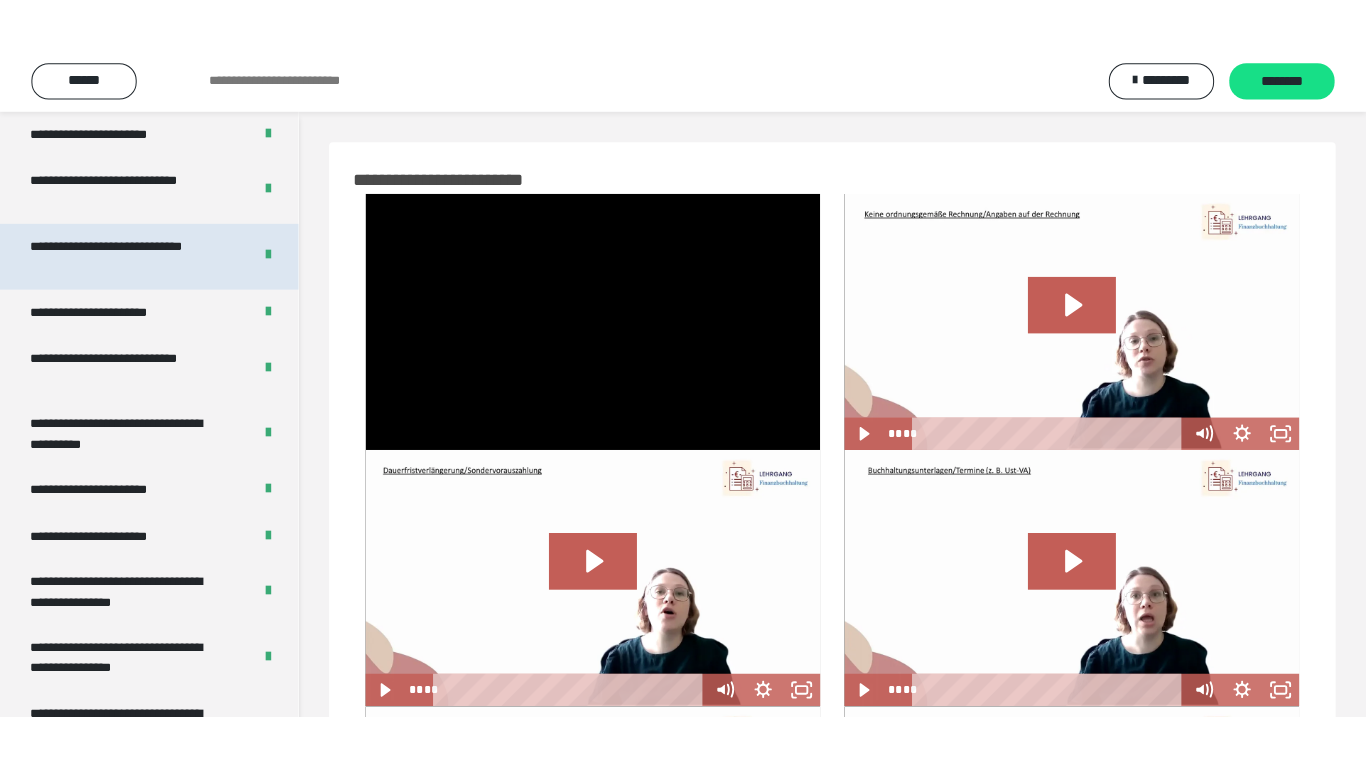 scroll, scrollTop: 4033, scrollLeft: 0, axis: vertical 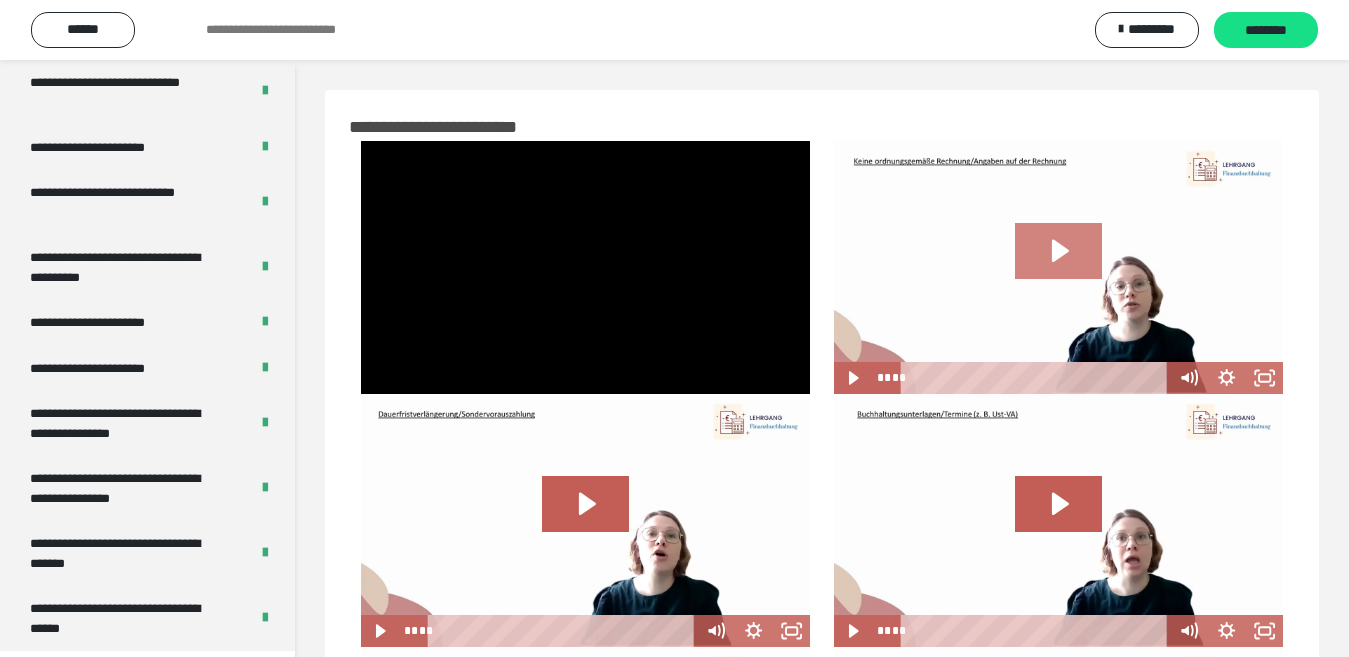 click 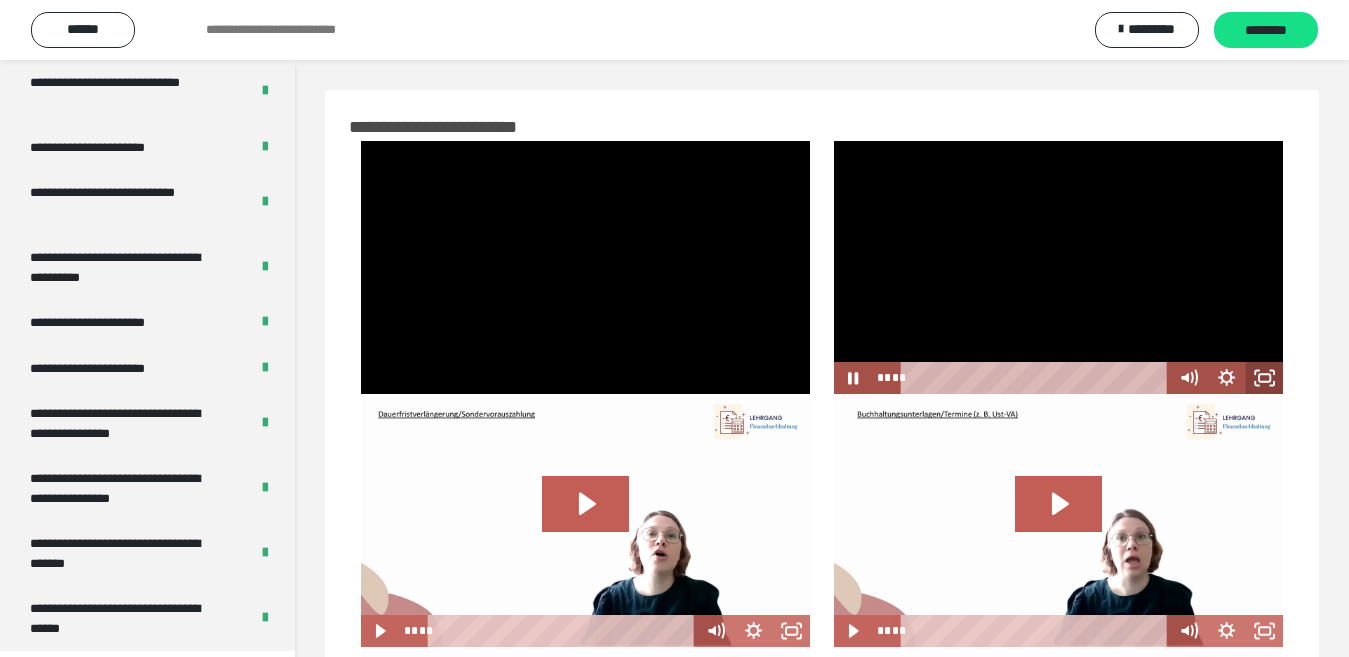 drag, startPoint x: 1265, startPoint y: 374, endPoint x: 1263, endPoint y: 436, distance: 62.03225 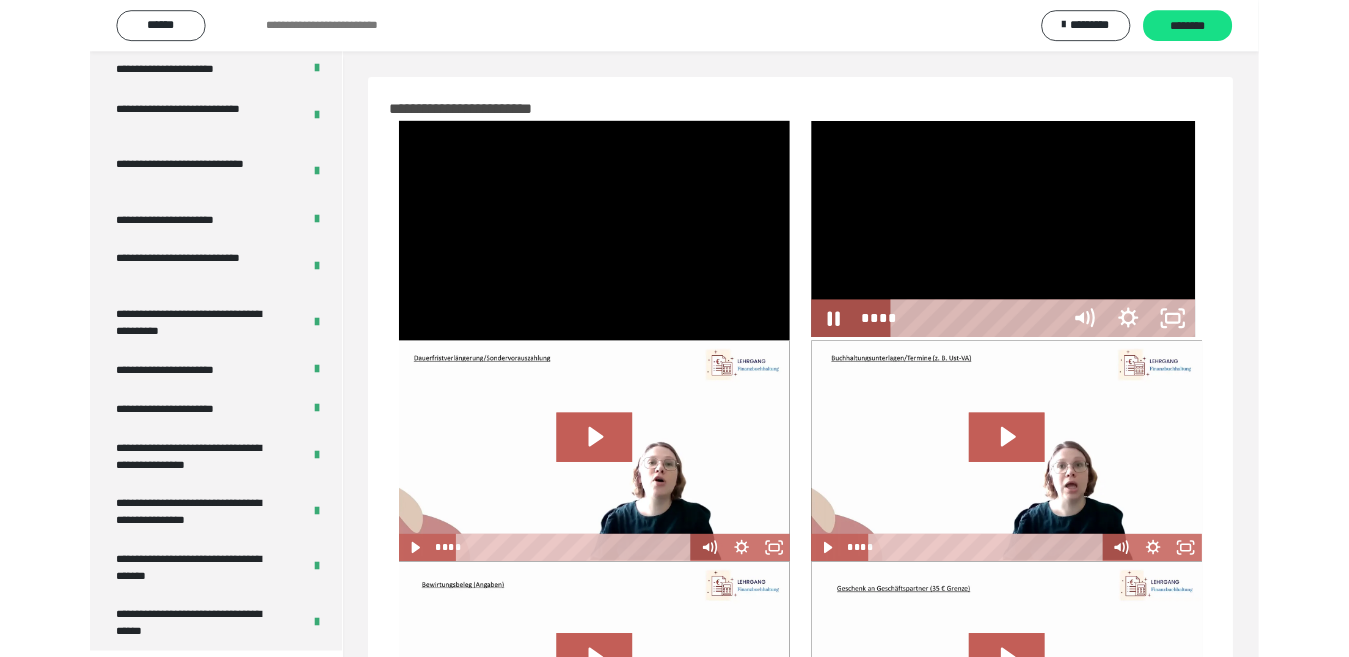 scroll, scrollTop: 3922, scrollLeft: 0, axis: vertical 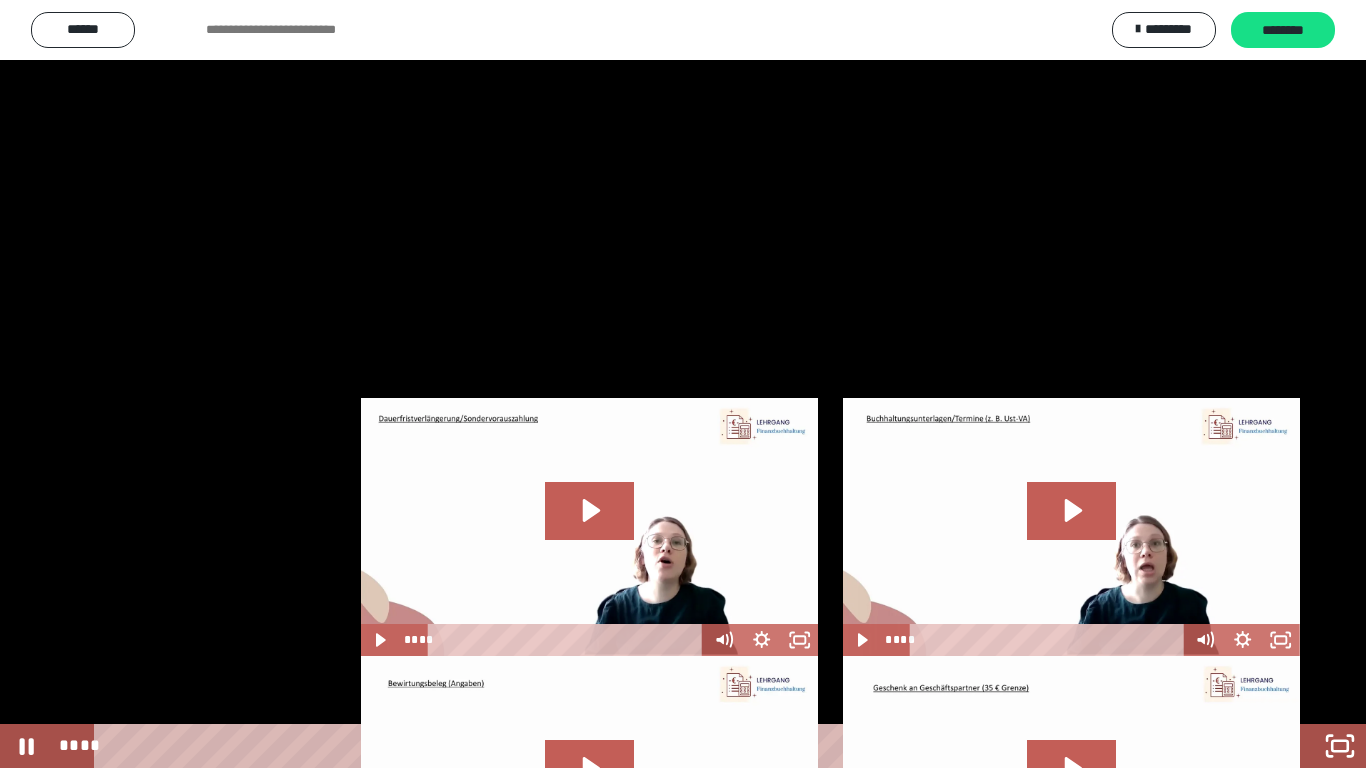 click at bounding box center [683, 384] 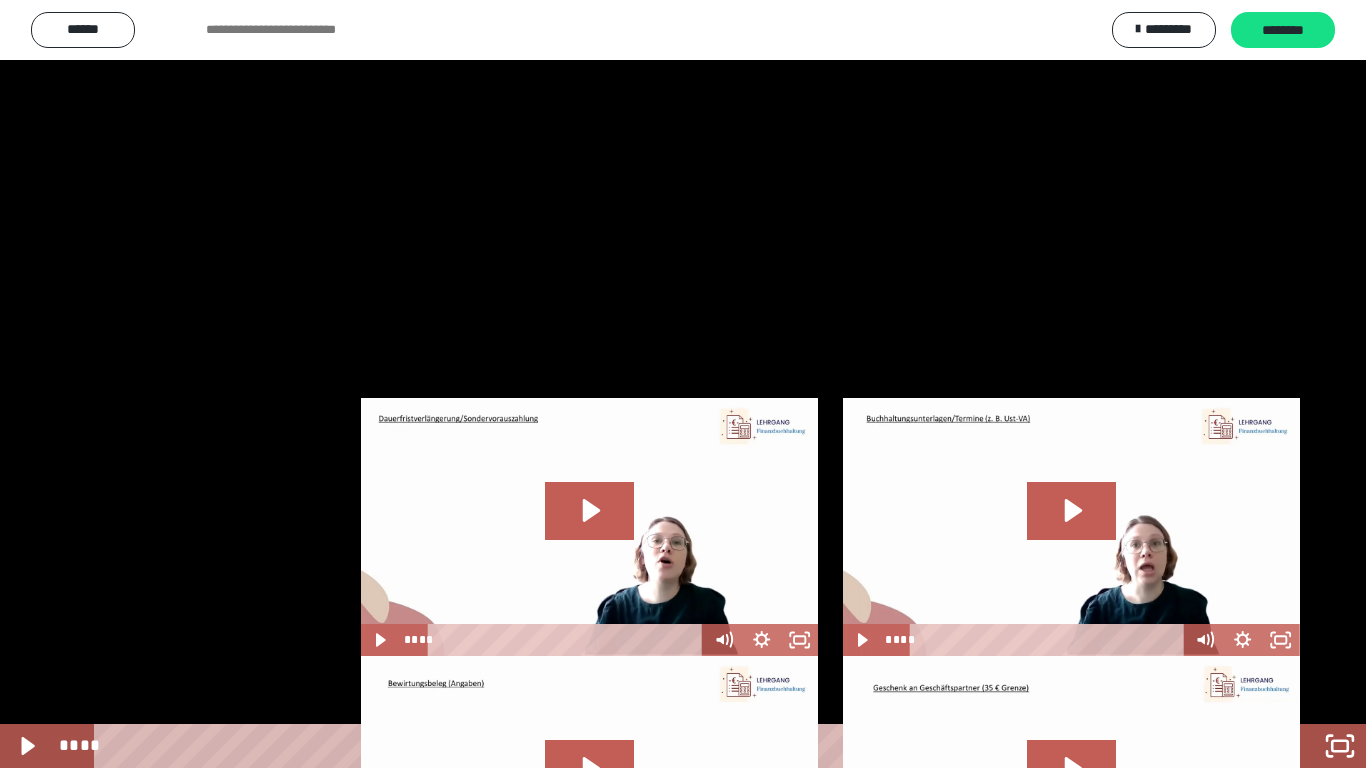 click at bounding box center (683, 384) 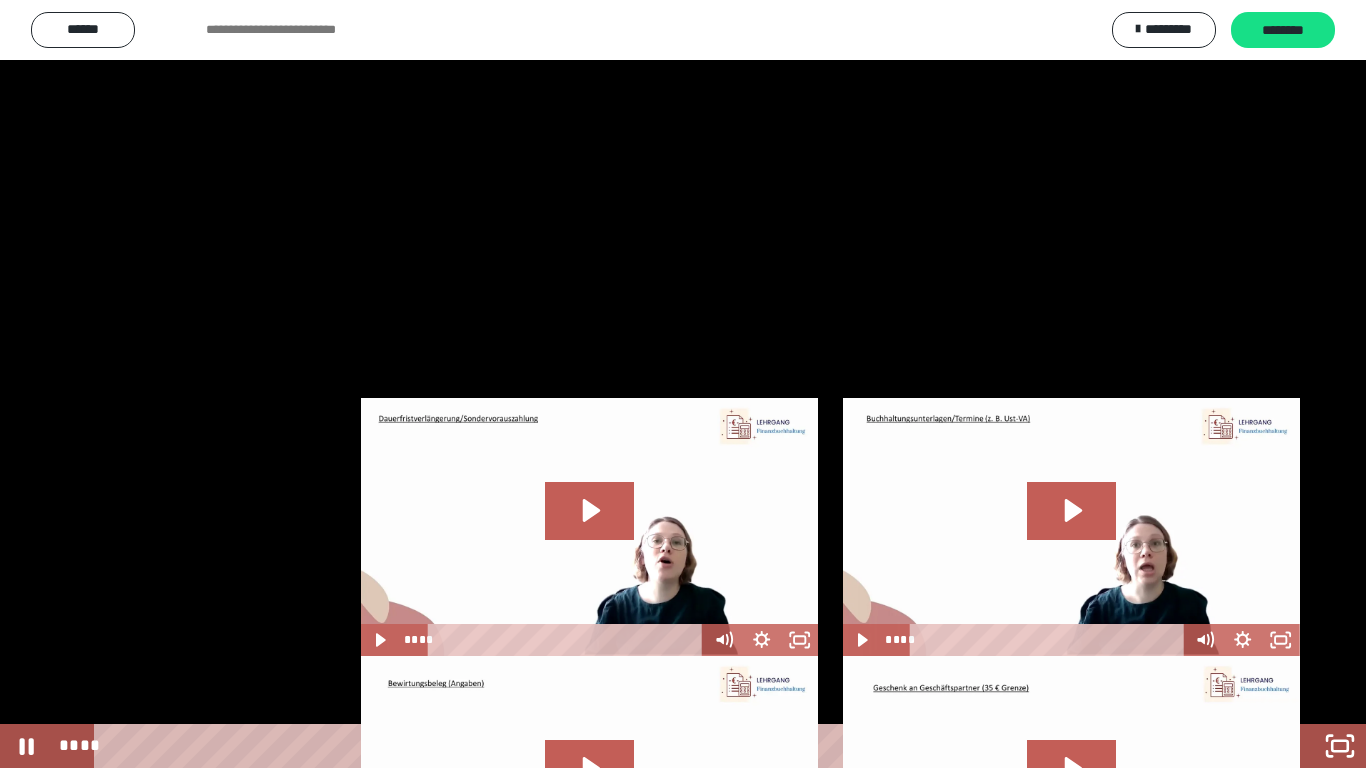 click at bounding box center (683, 384) 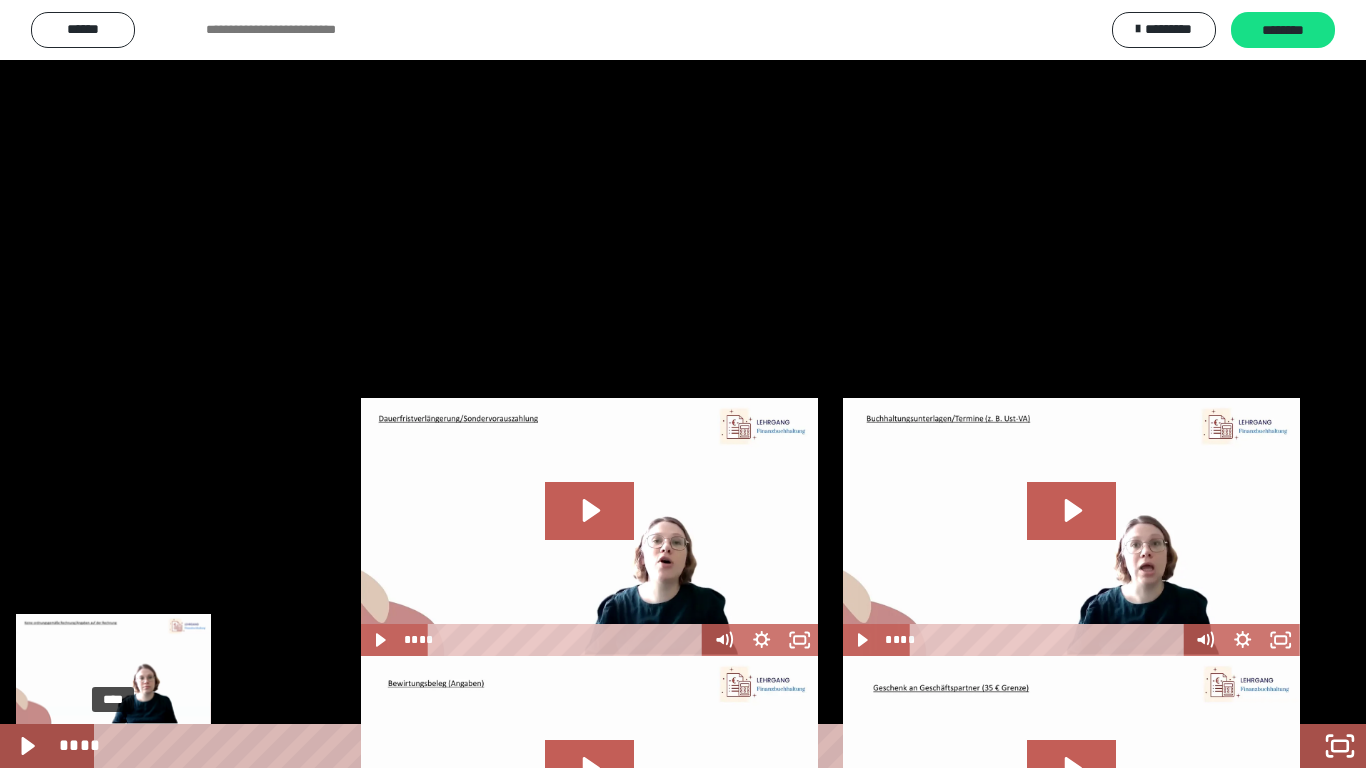 click on "****" at bounding box center [655, 746] 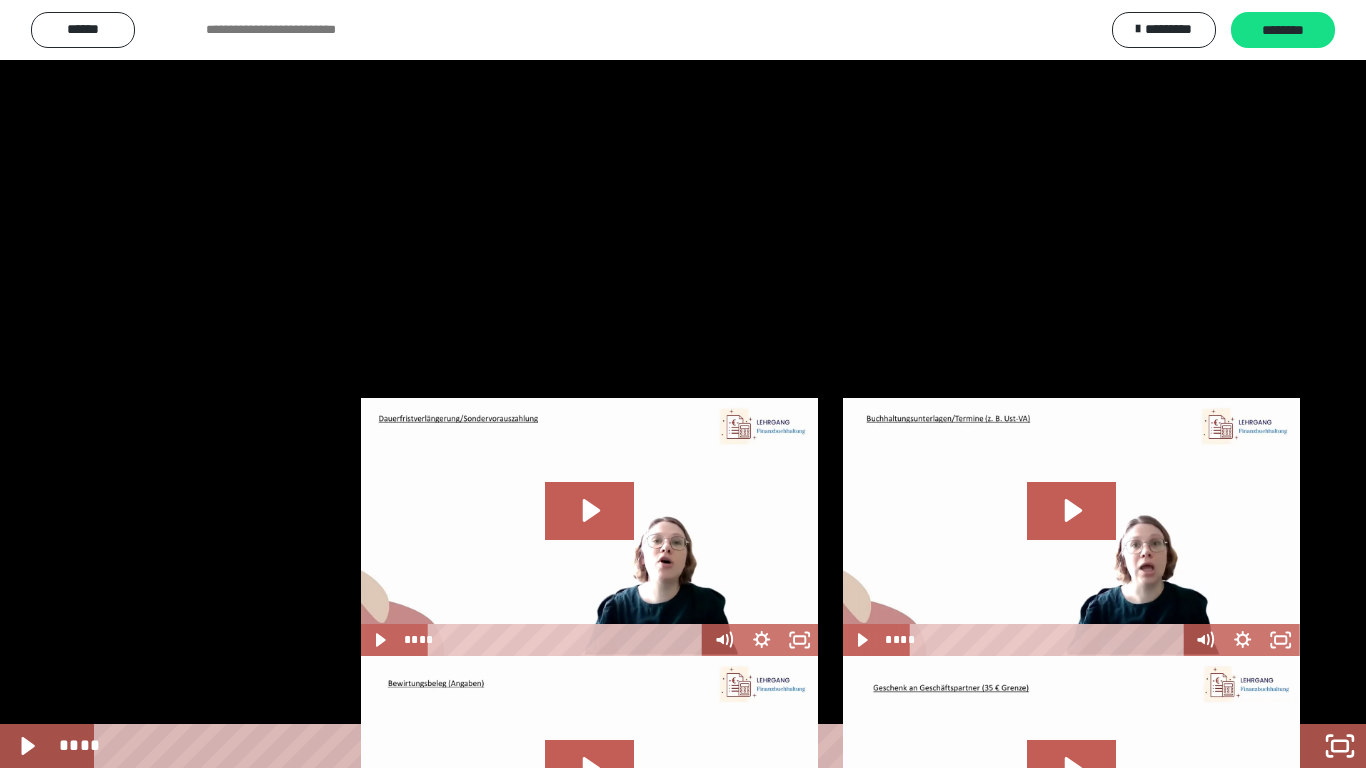 click at bounding box center [683, 384] 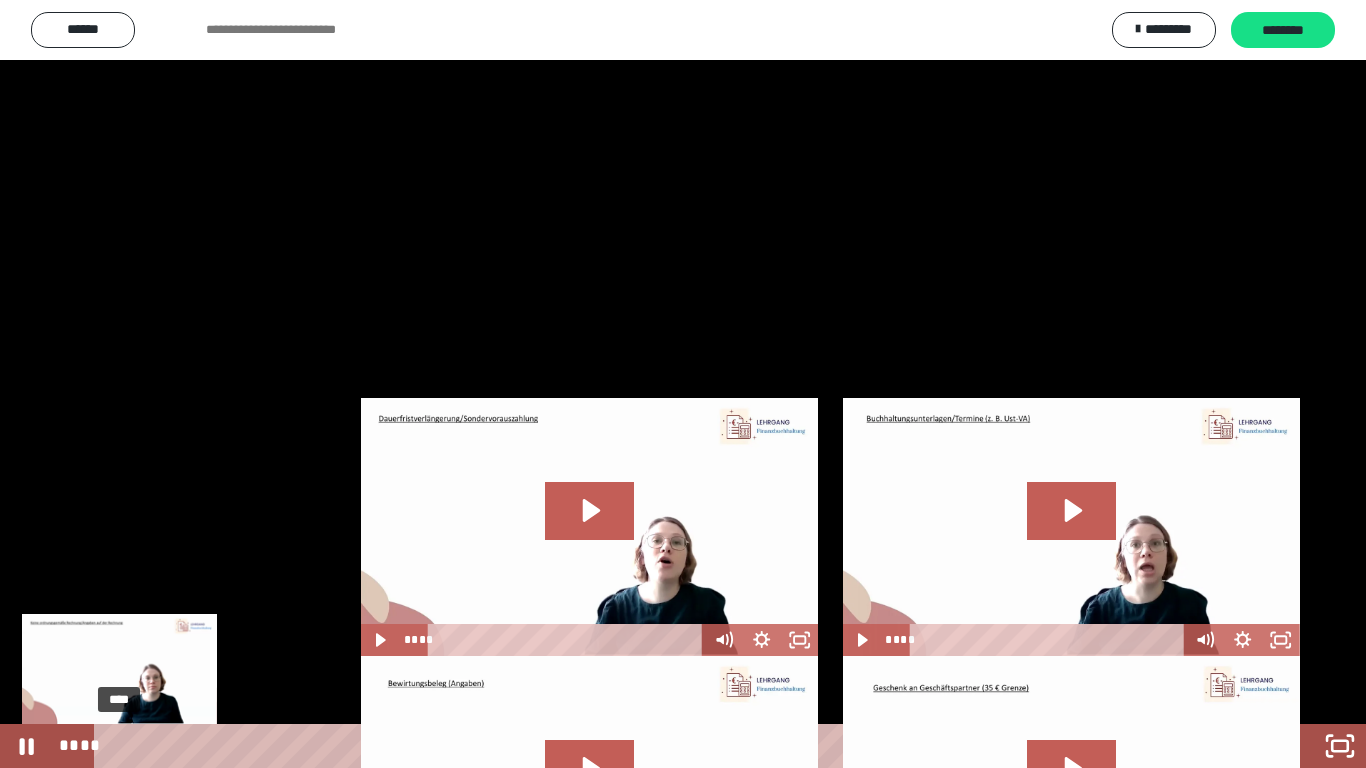 click on "****" at bounding box center (655, 746) 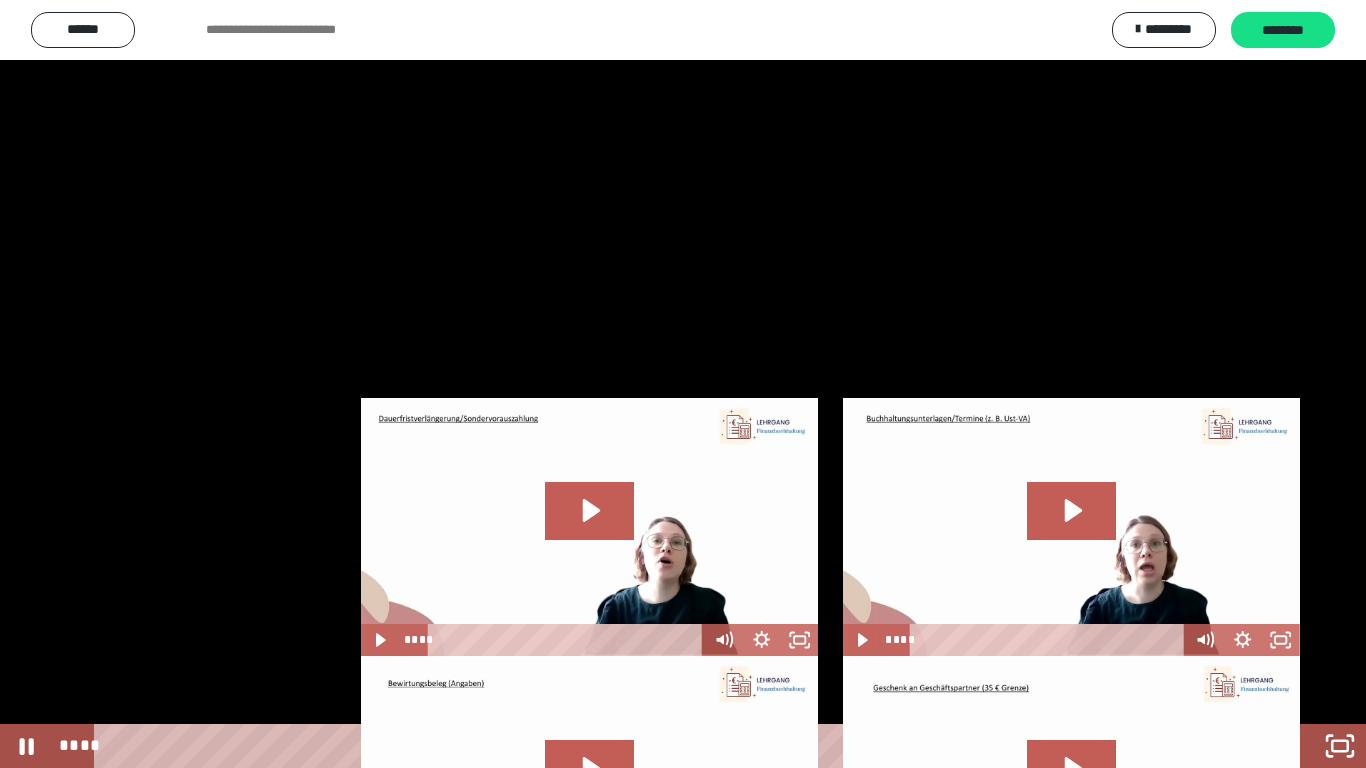 click at bounding box center (683, 384) 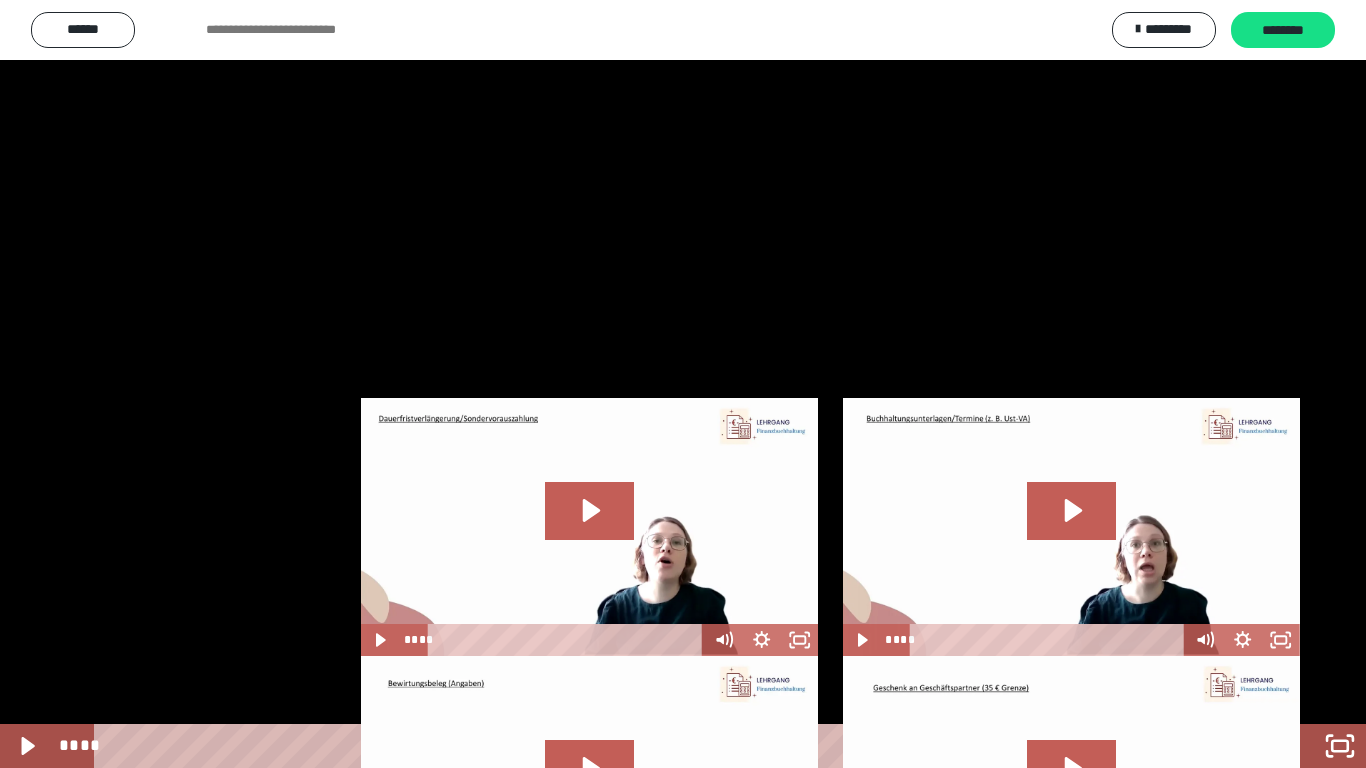 click on "****" at bounding box center (655, 746) 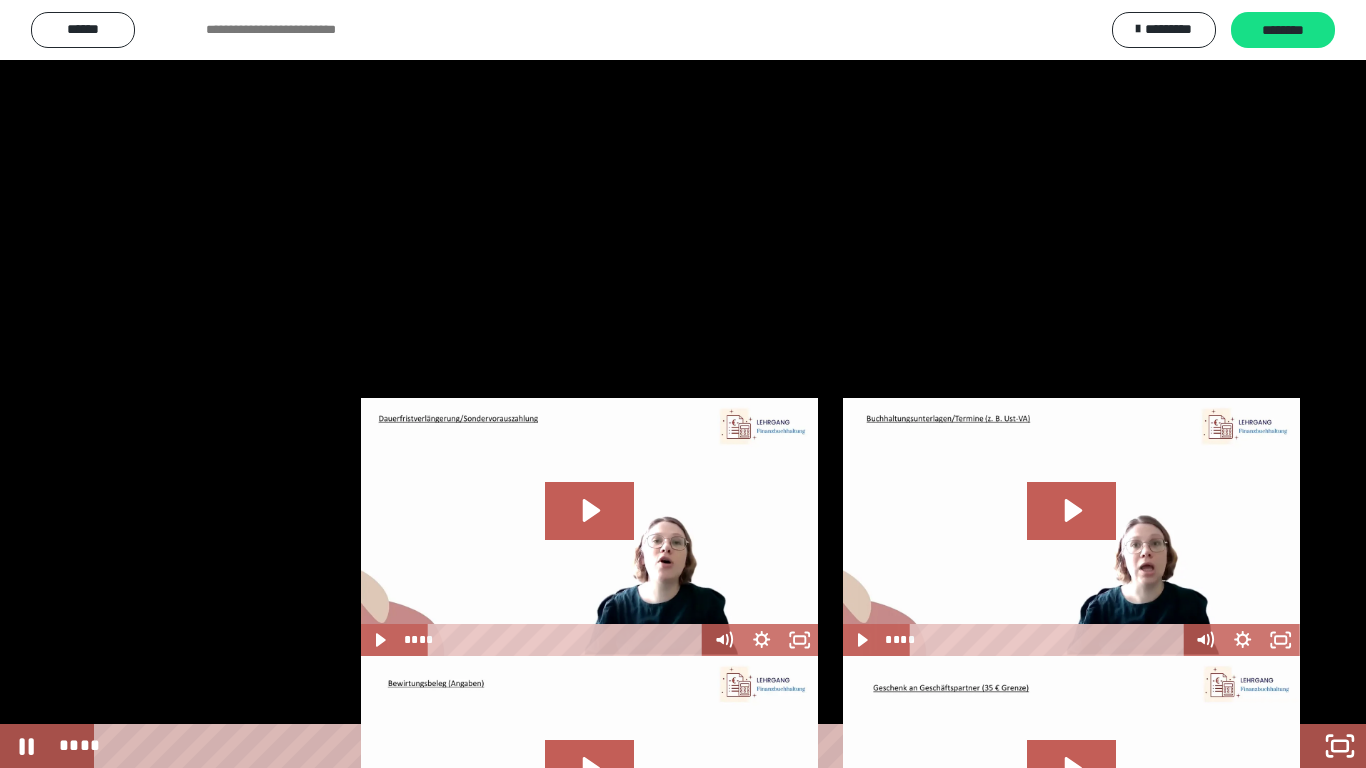 click at bounding box center (683, 384) 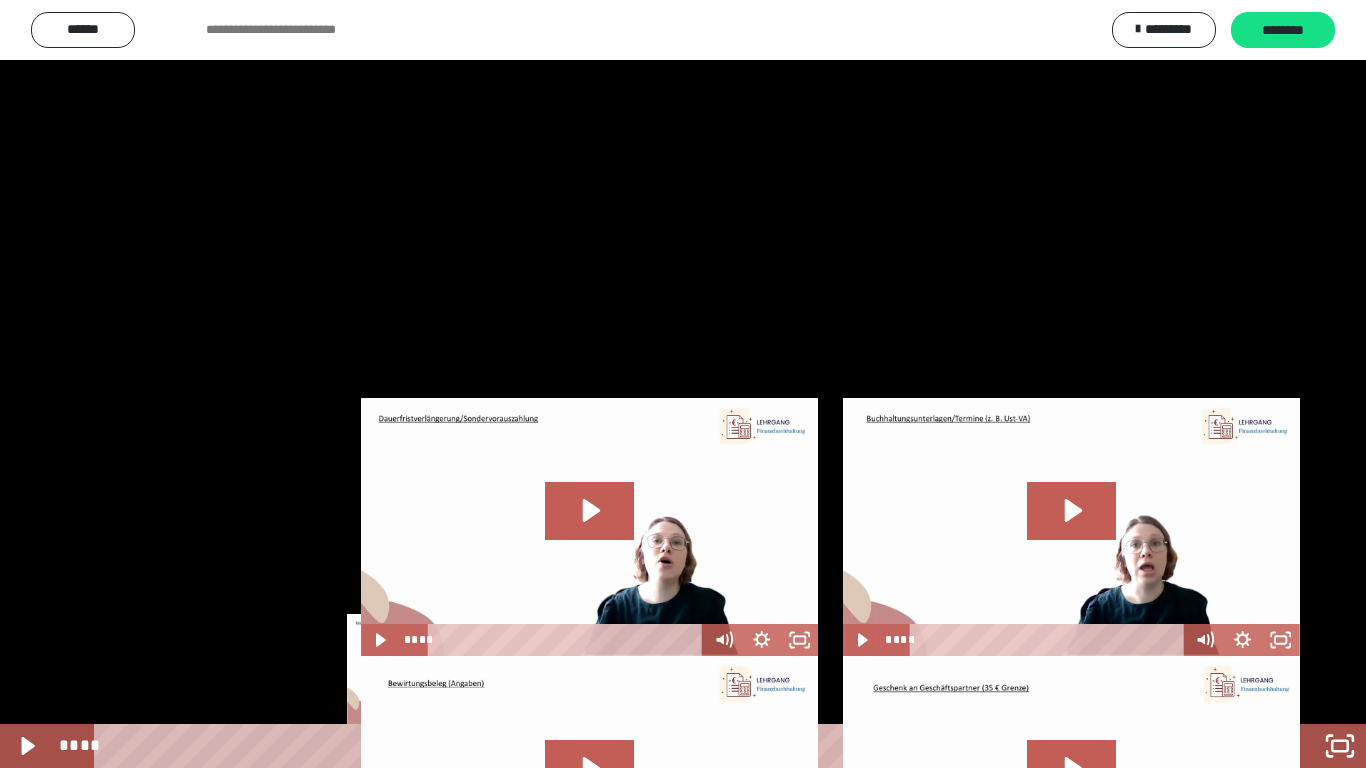 click on "****" at bounding box center [655, 746] 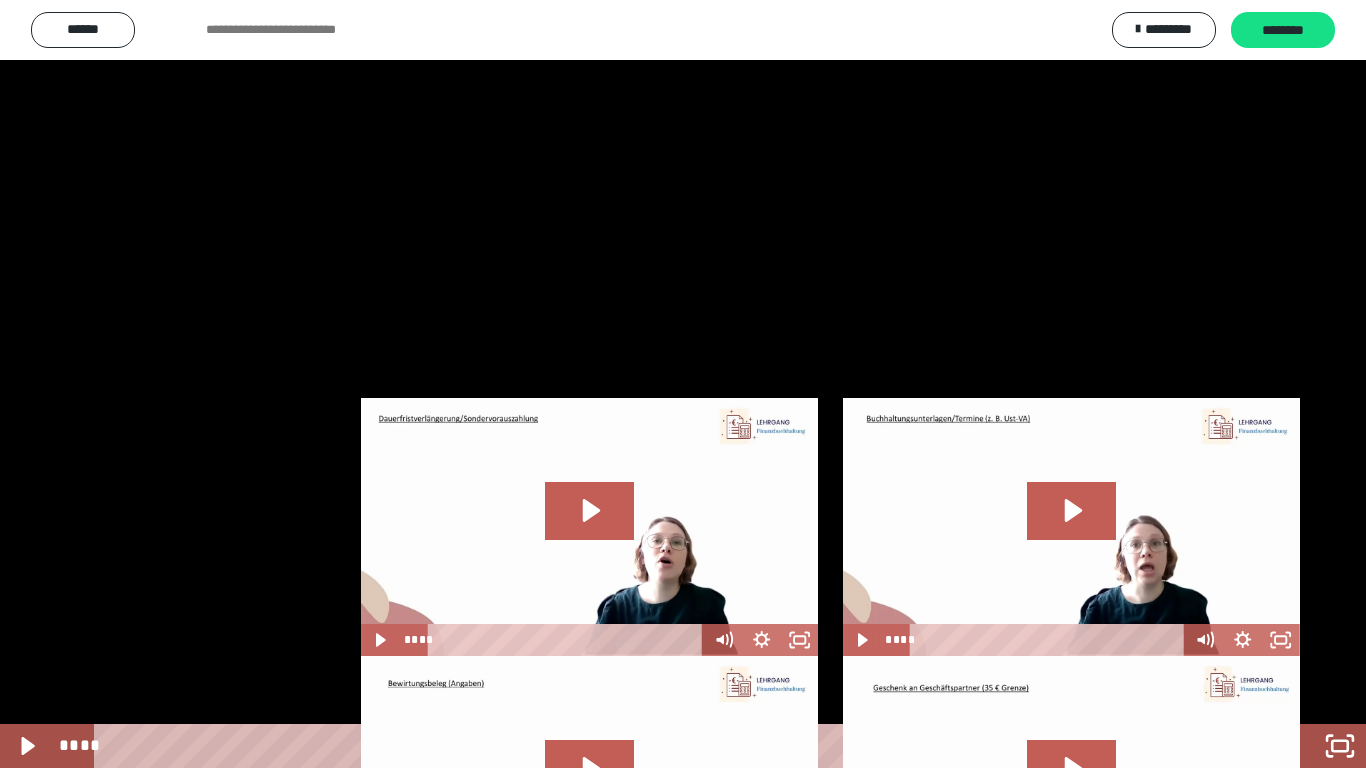 click at bounding box center [683, 384] 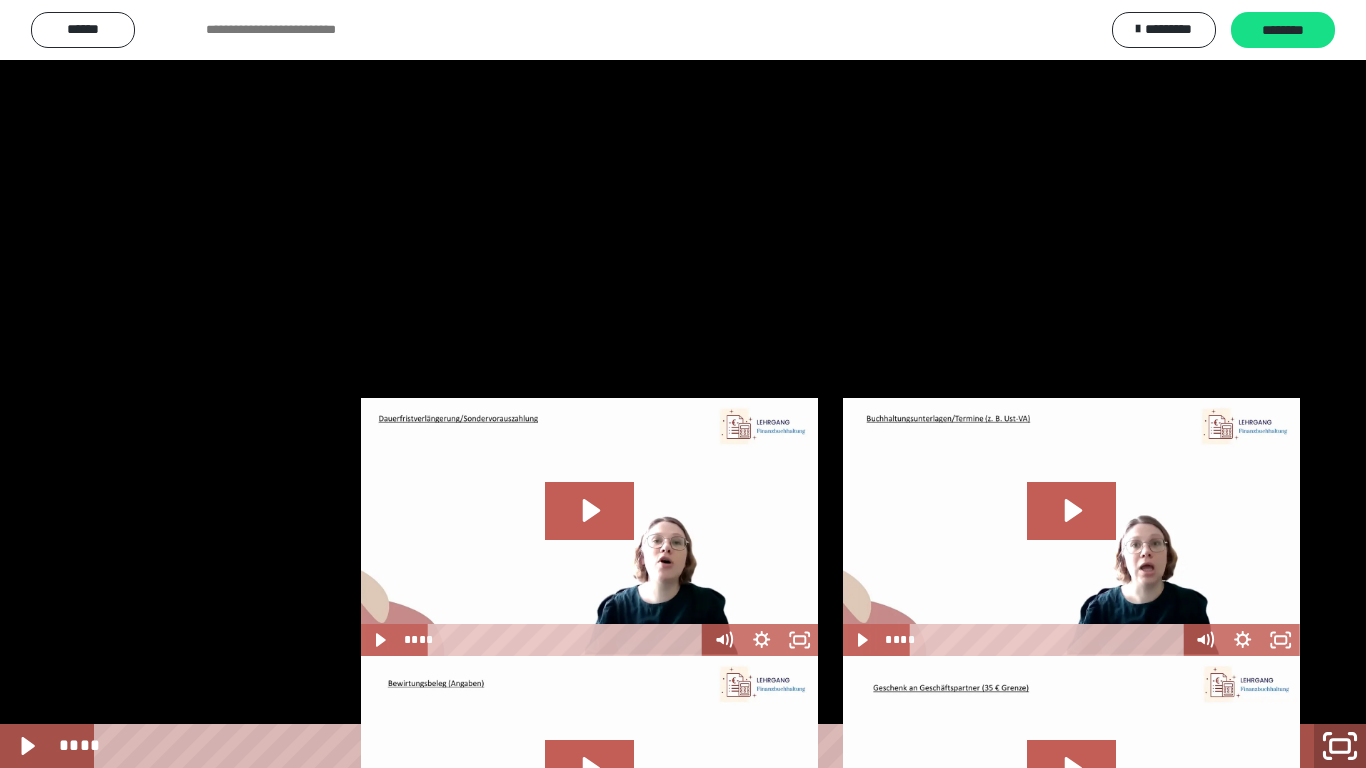 click 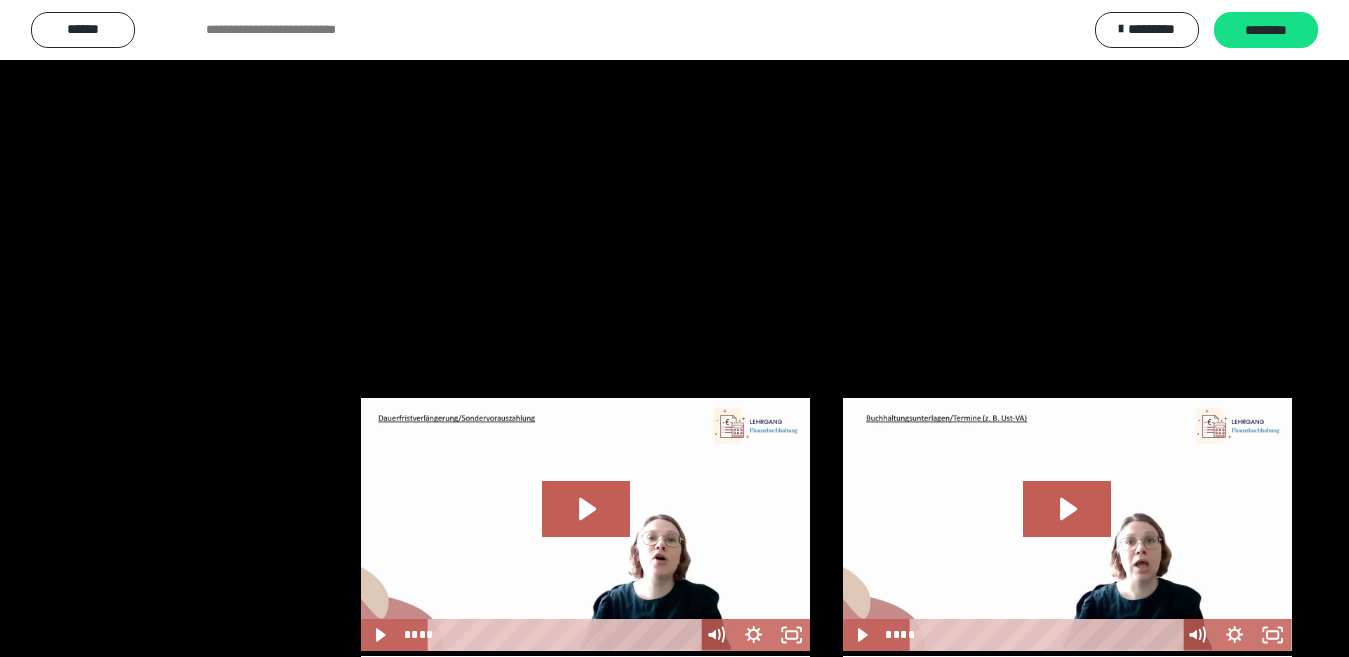 scroll, scrollTop: 4033, scrollLeft: 0, axis: vertical 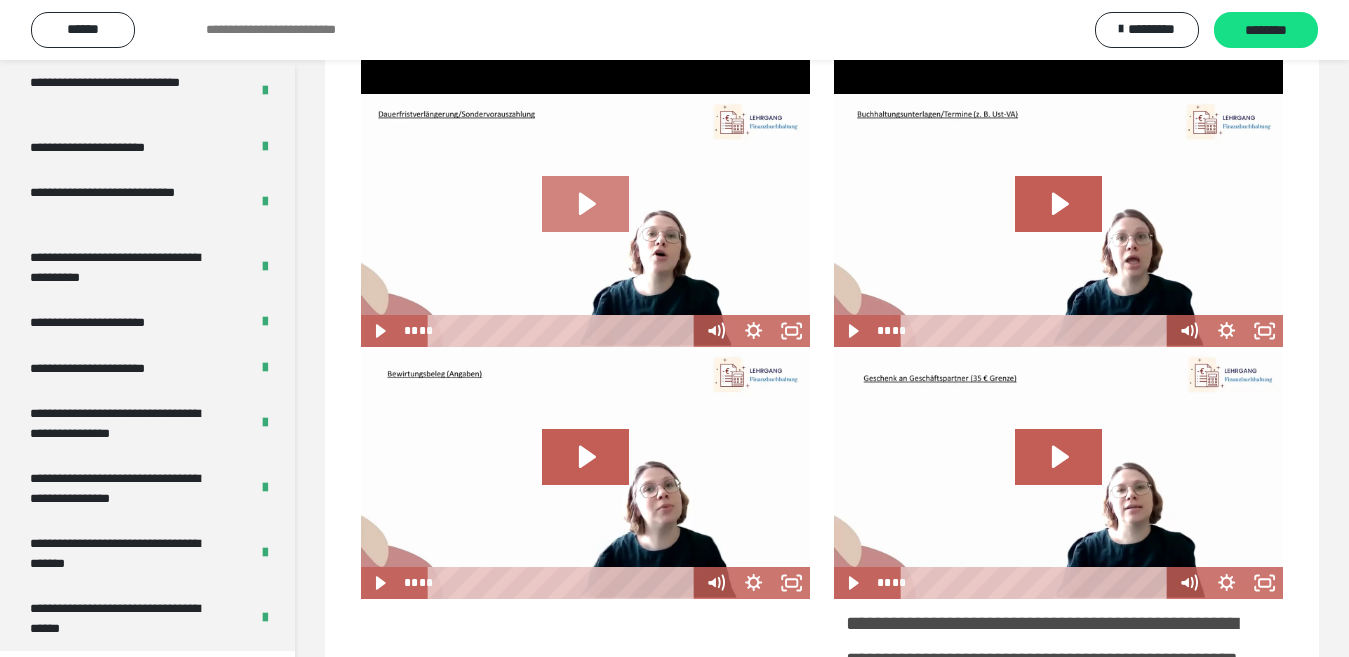 click 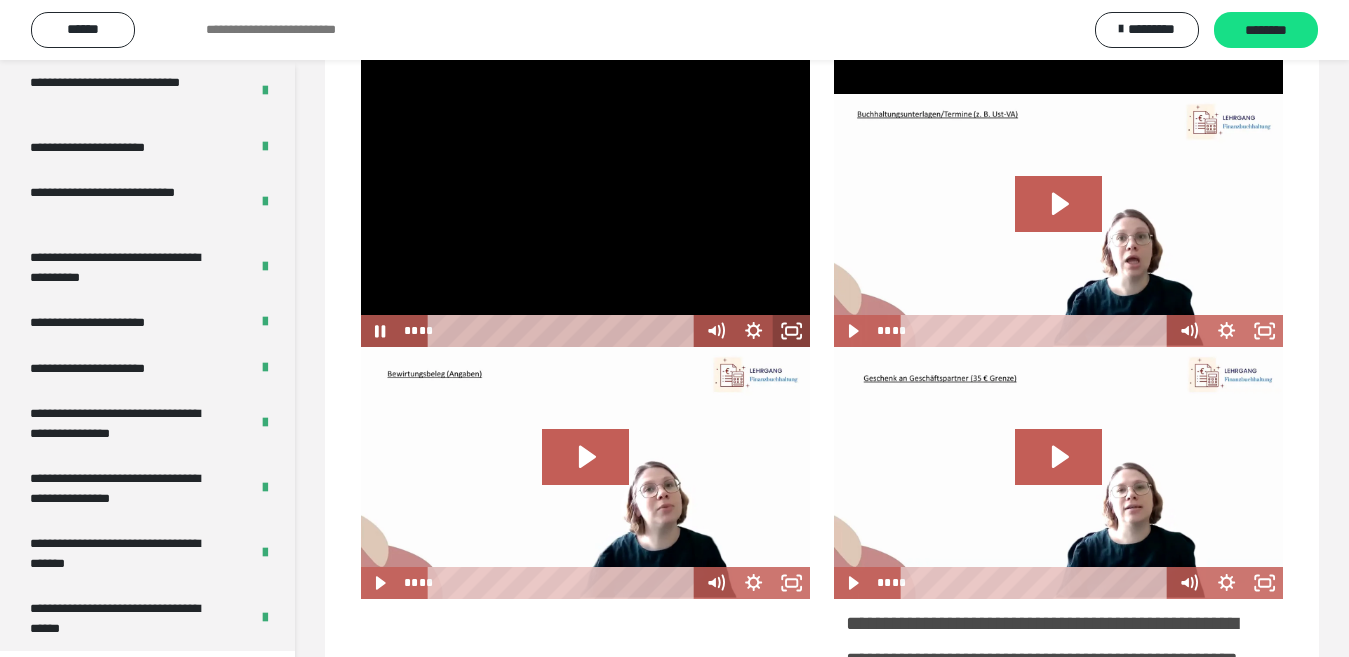 click 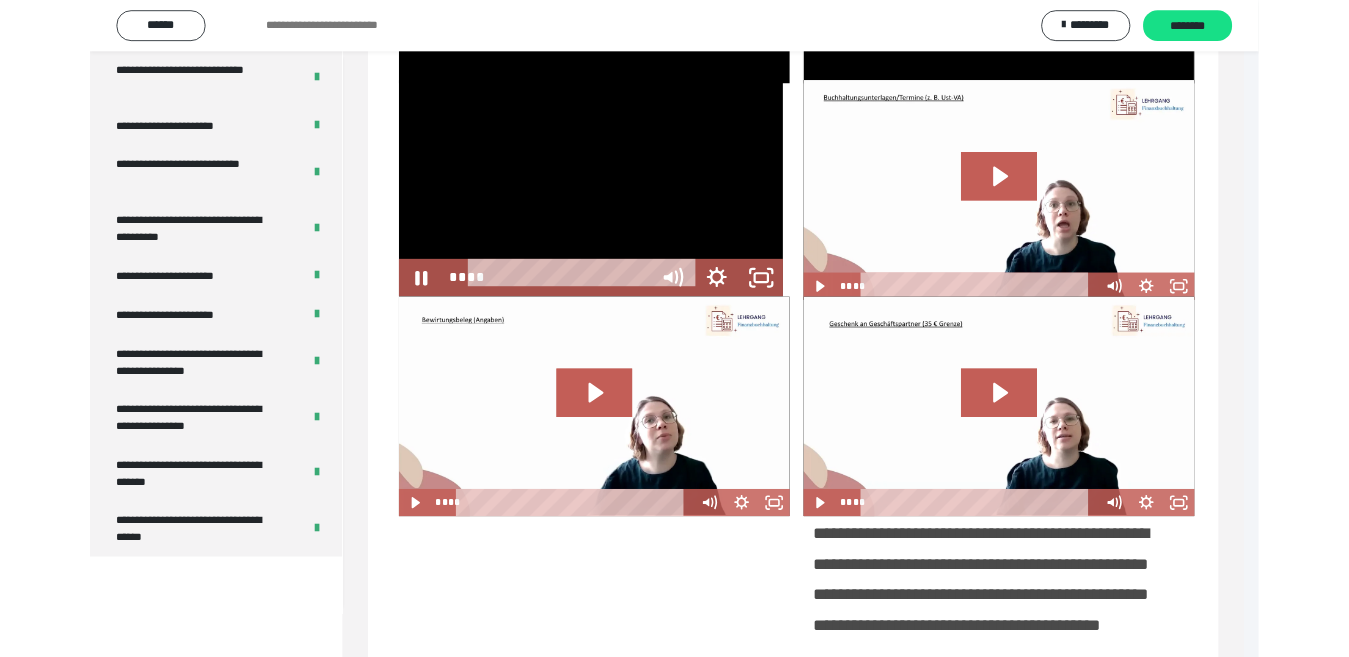 scroll, scrollTop: 3922, scrollLeft: 0, axis: vertical 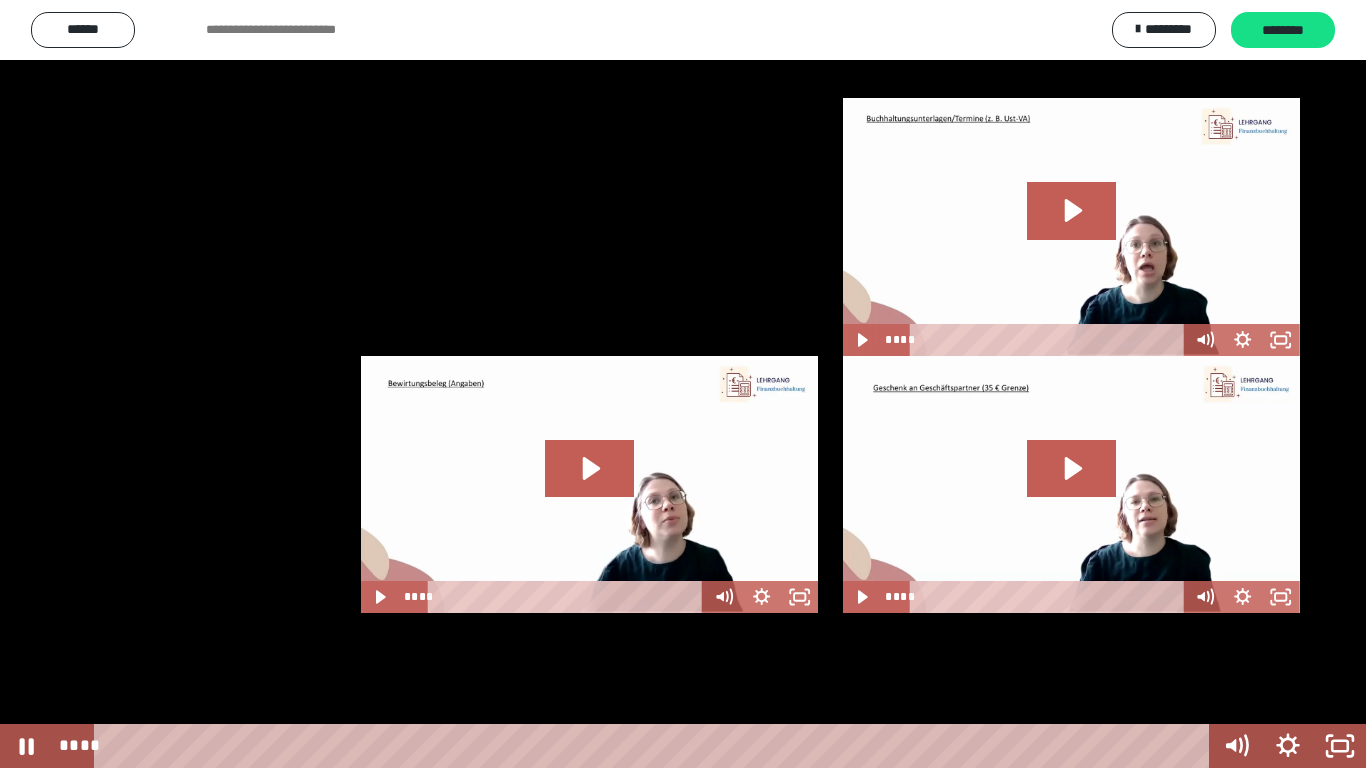 click at bounding box center (683, 384) 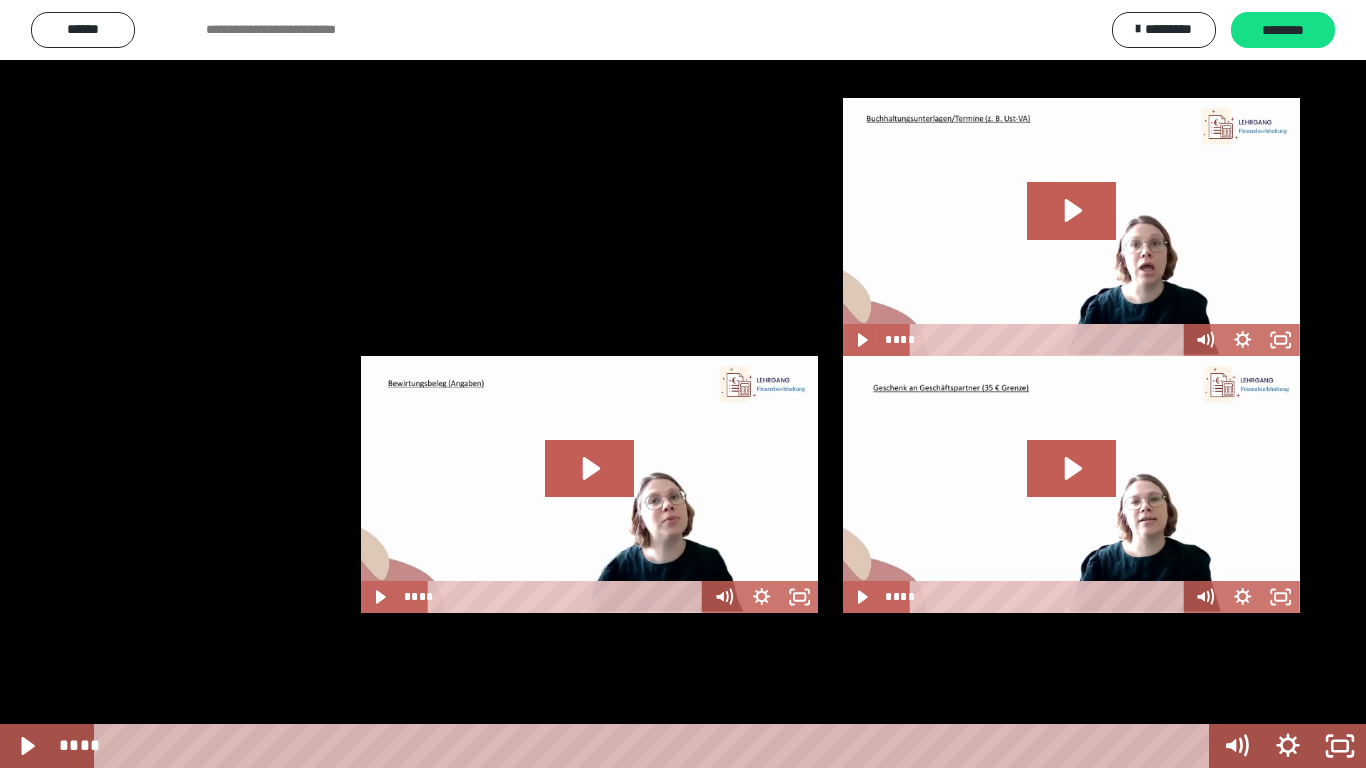 click at bounding box center (683, 384) 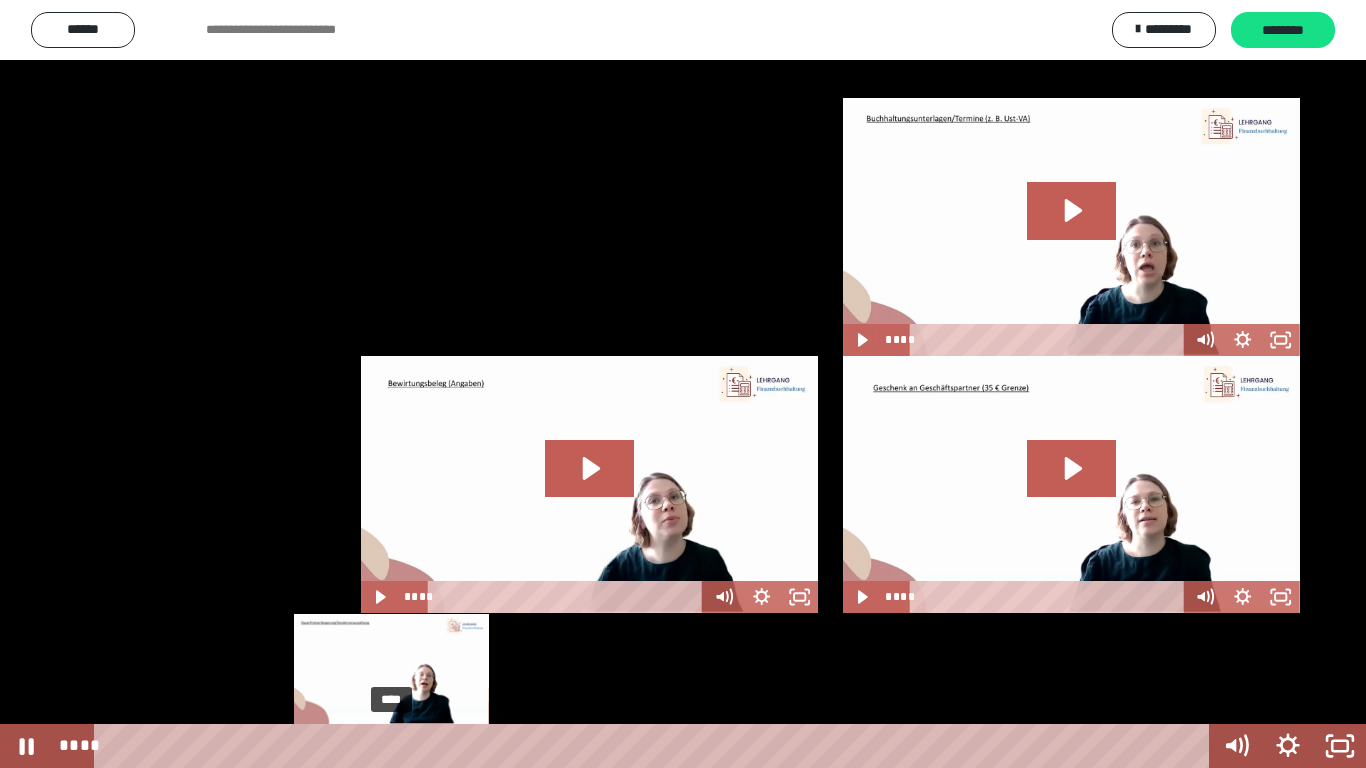 click on "****" at bounding box center (655, 746) 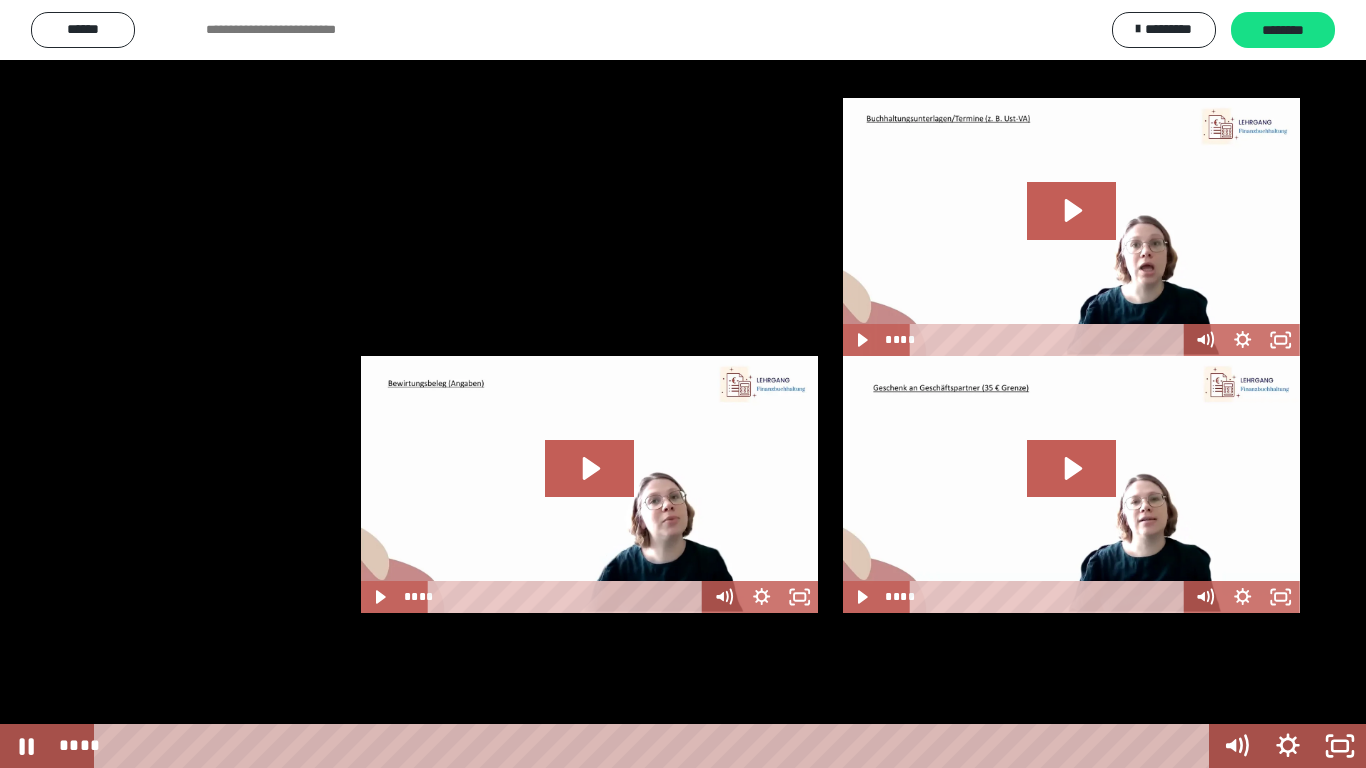 click at bounding box center (683, 384) 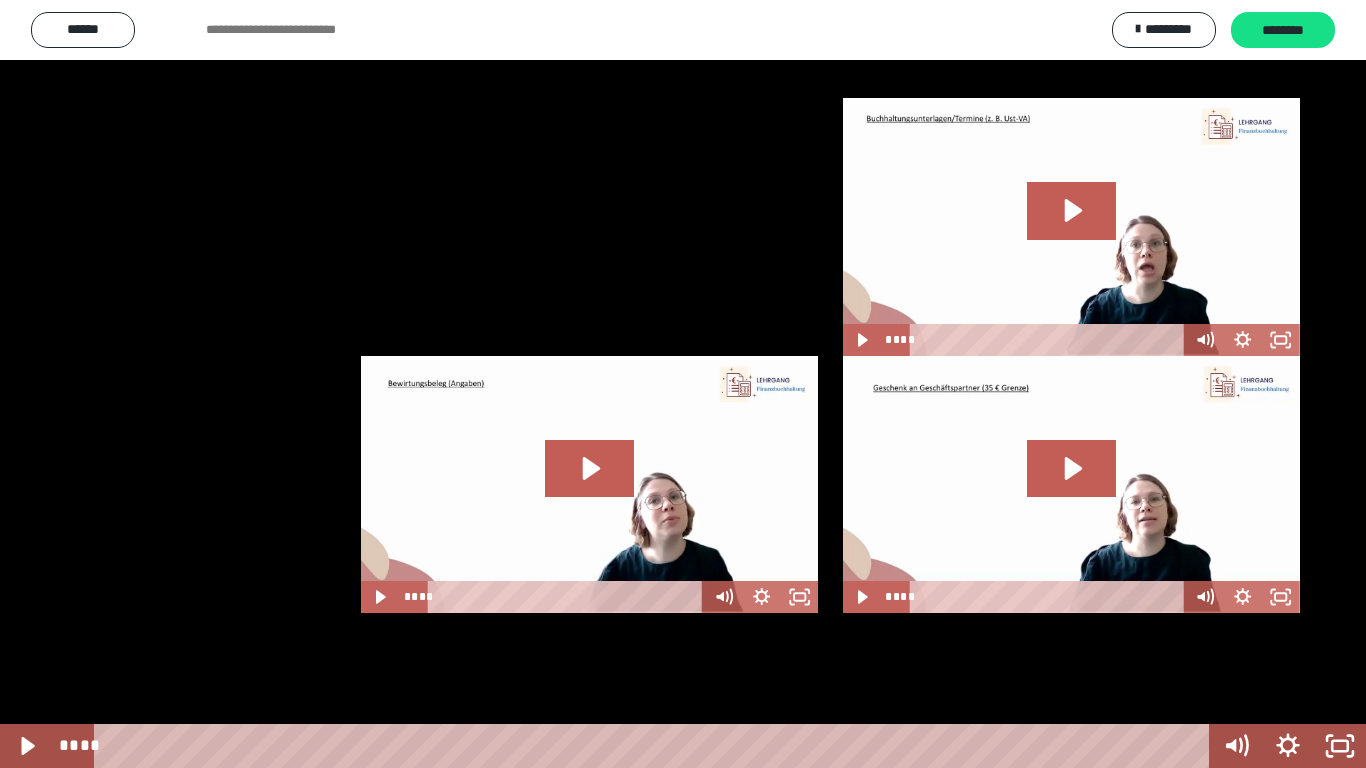click at bounding box center (683, 384) 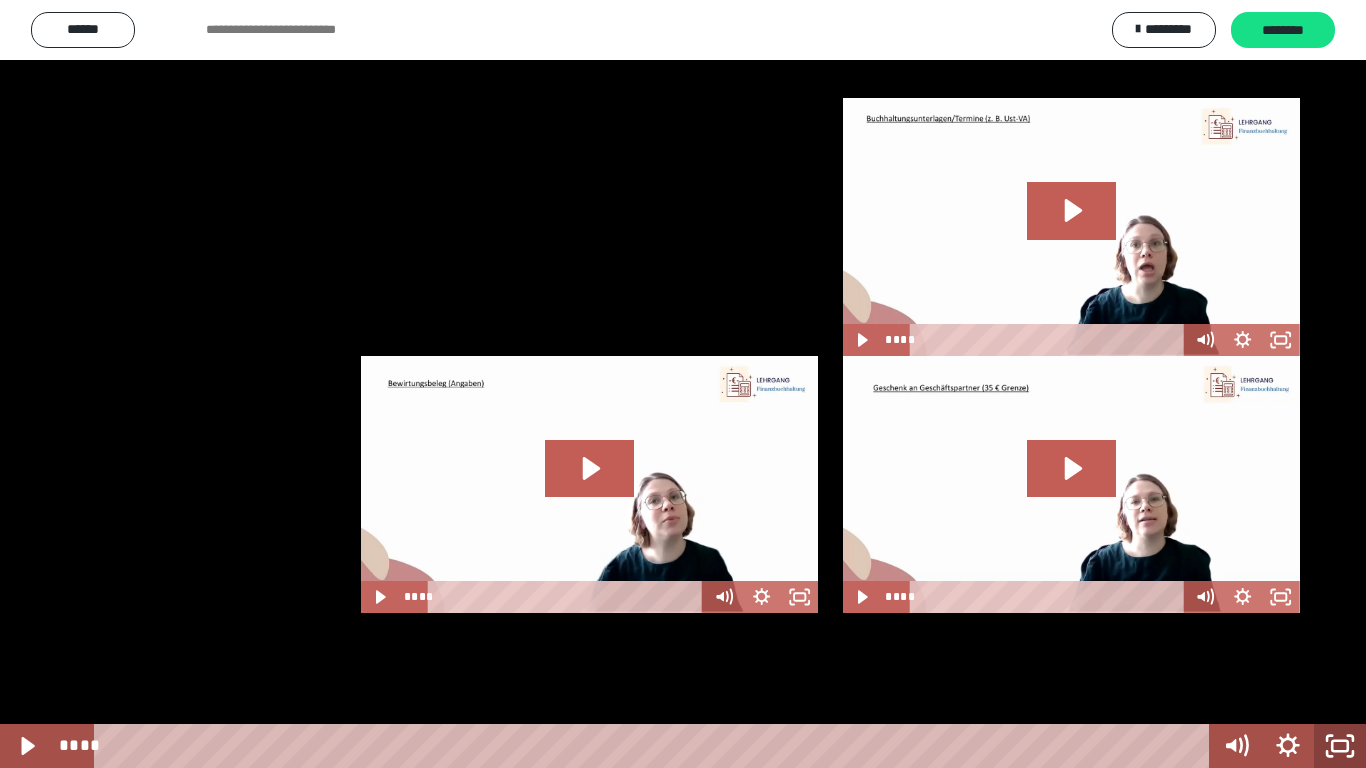 click 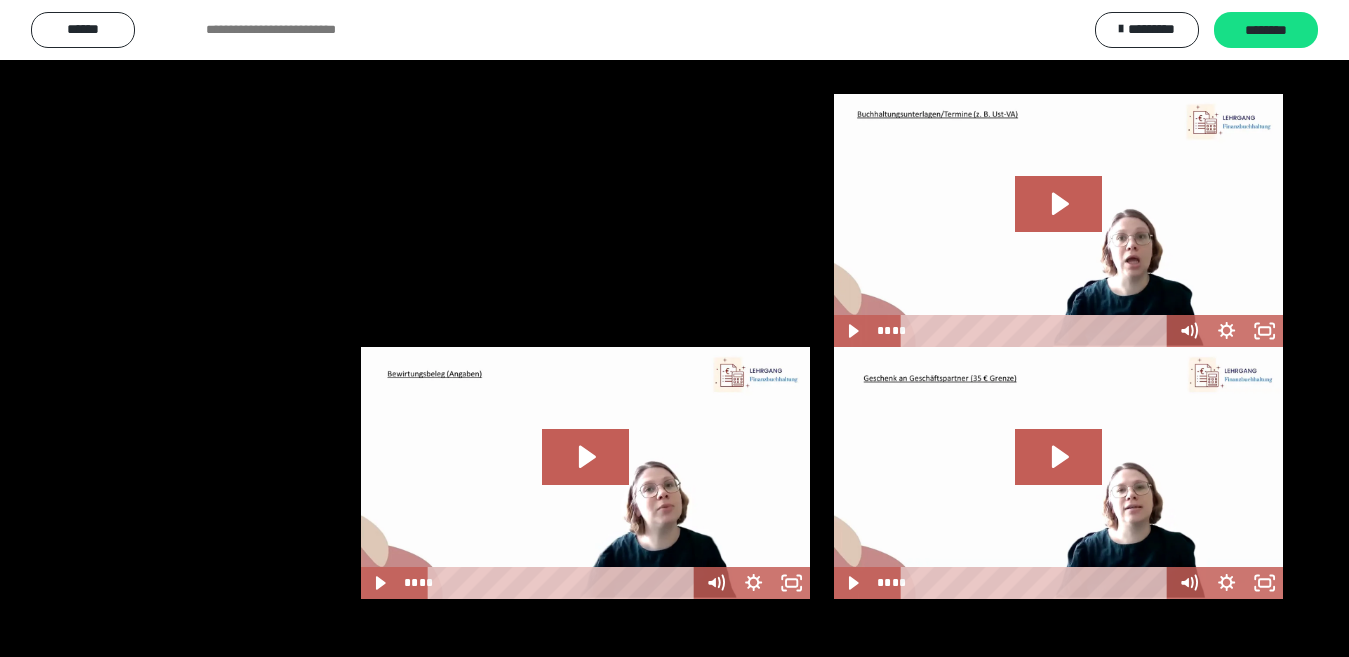 scroll, scrollTop: 4033, scrollLeft: 0, axis: vertical 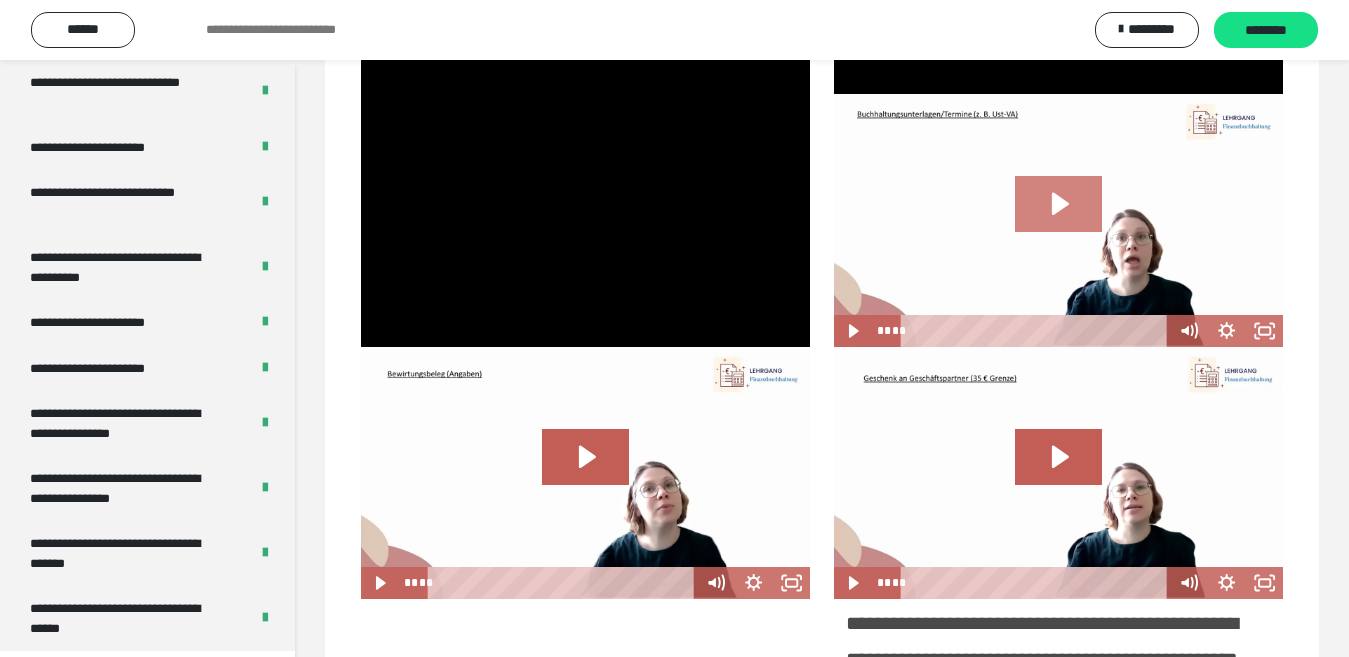 click 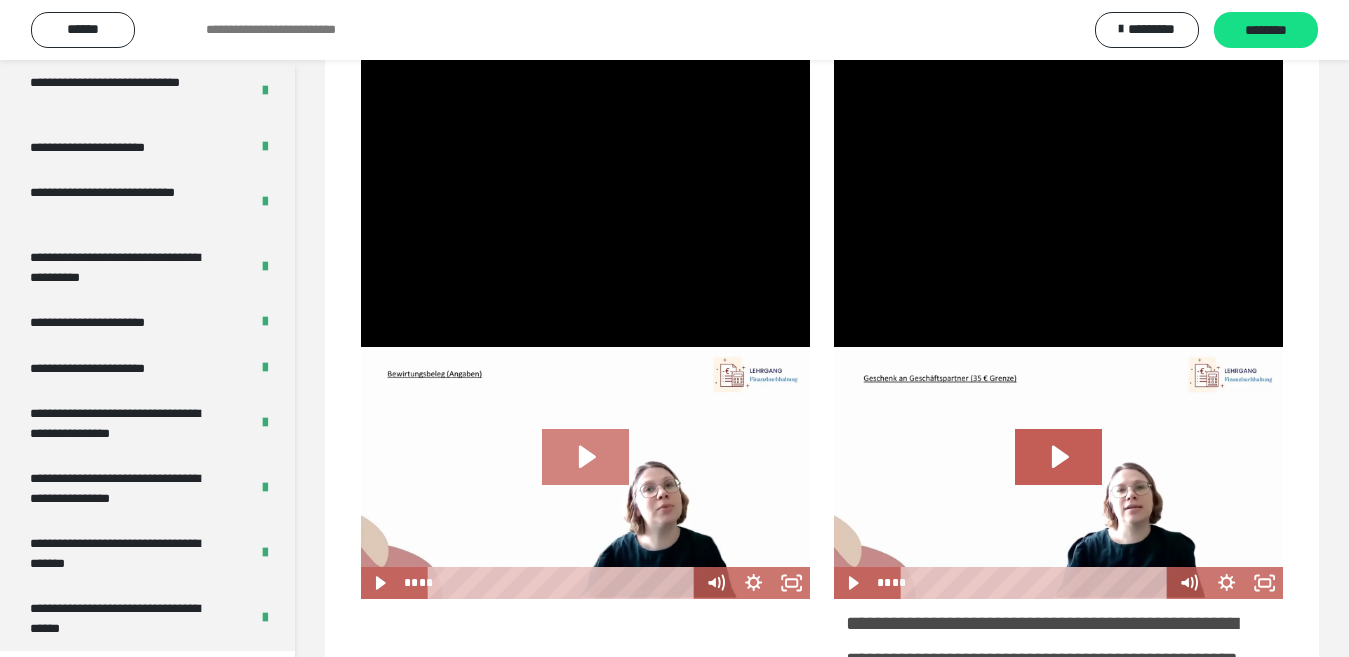 click 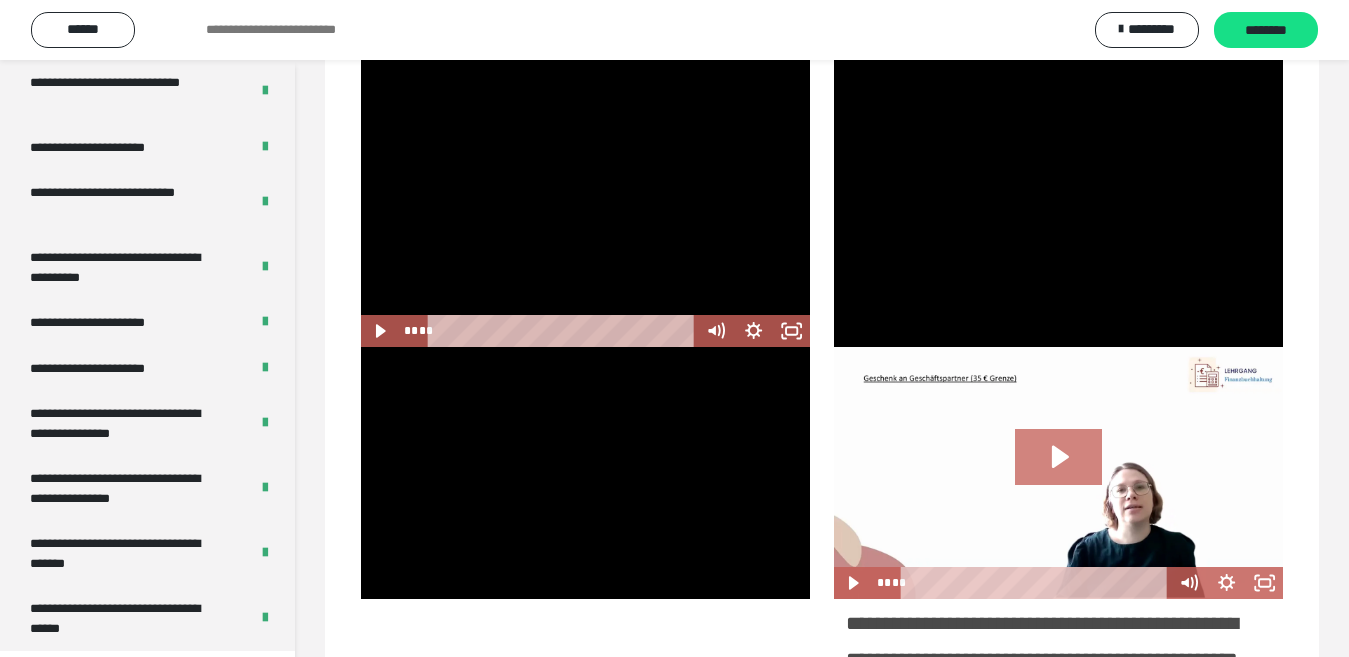 click 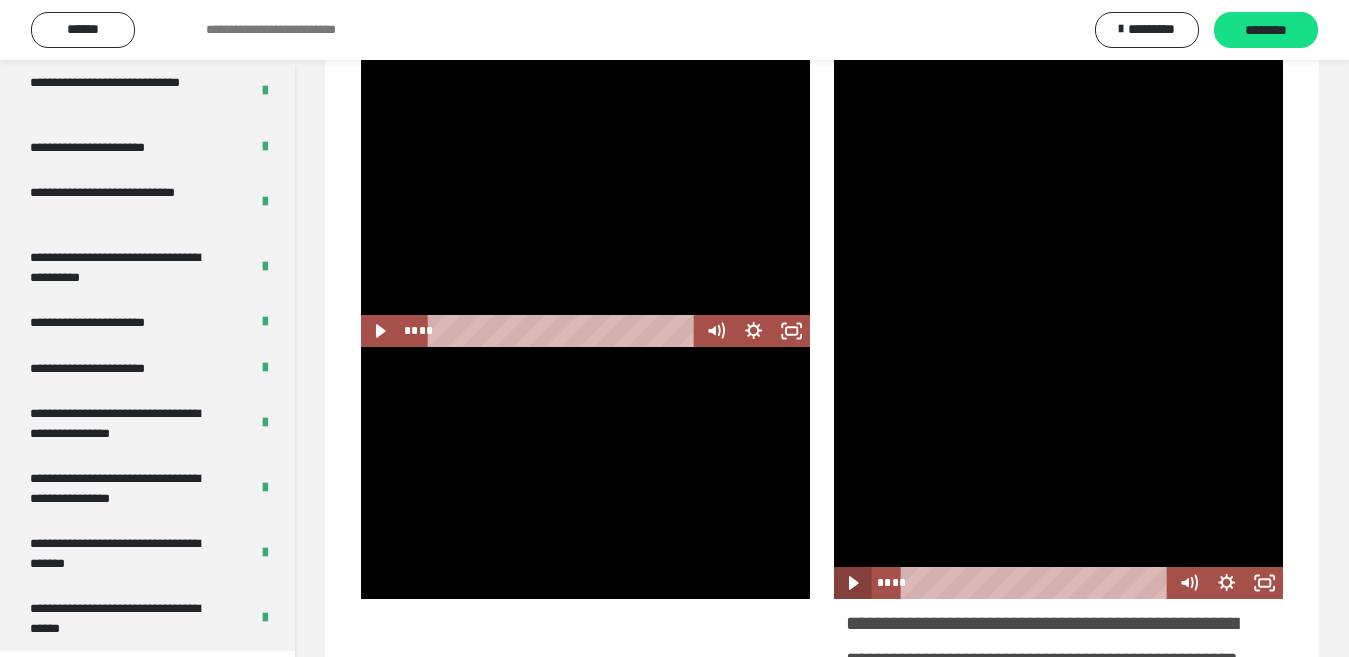 click 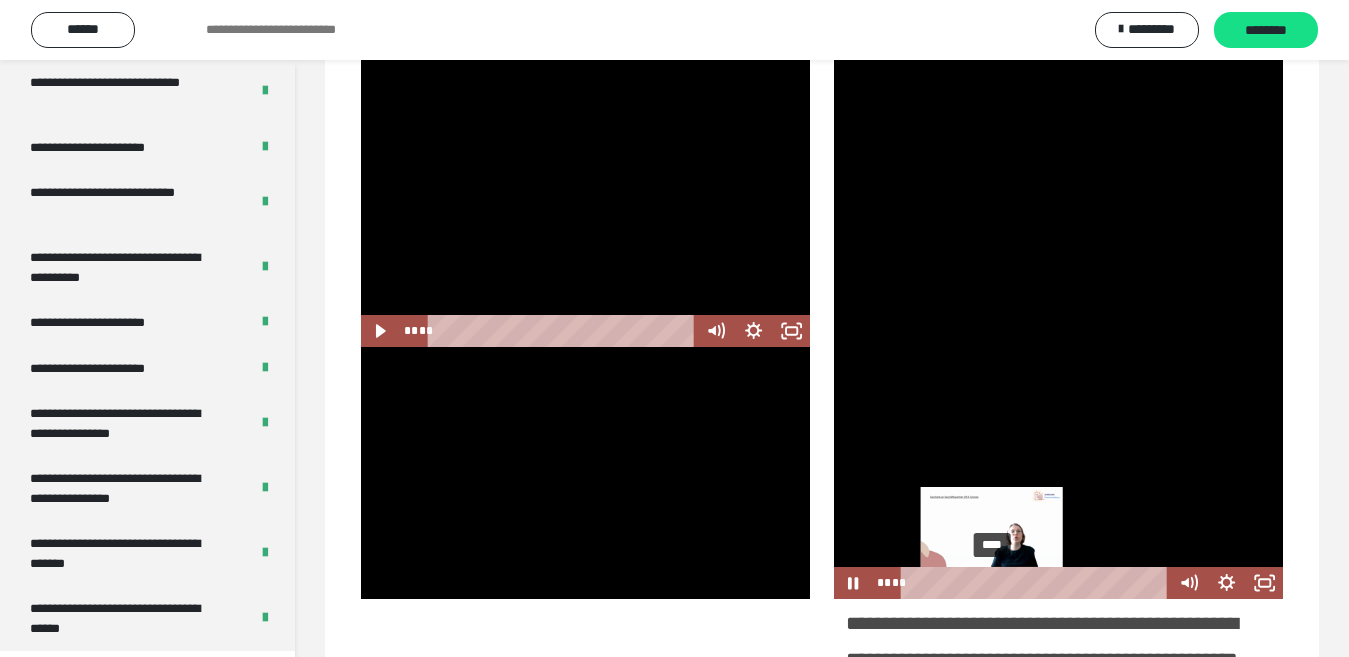 click on "****" at bounding box center [1037, 583] 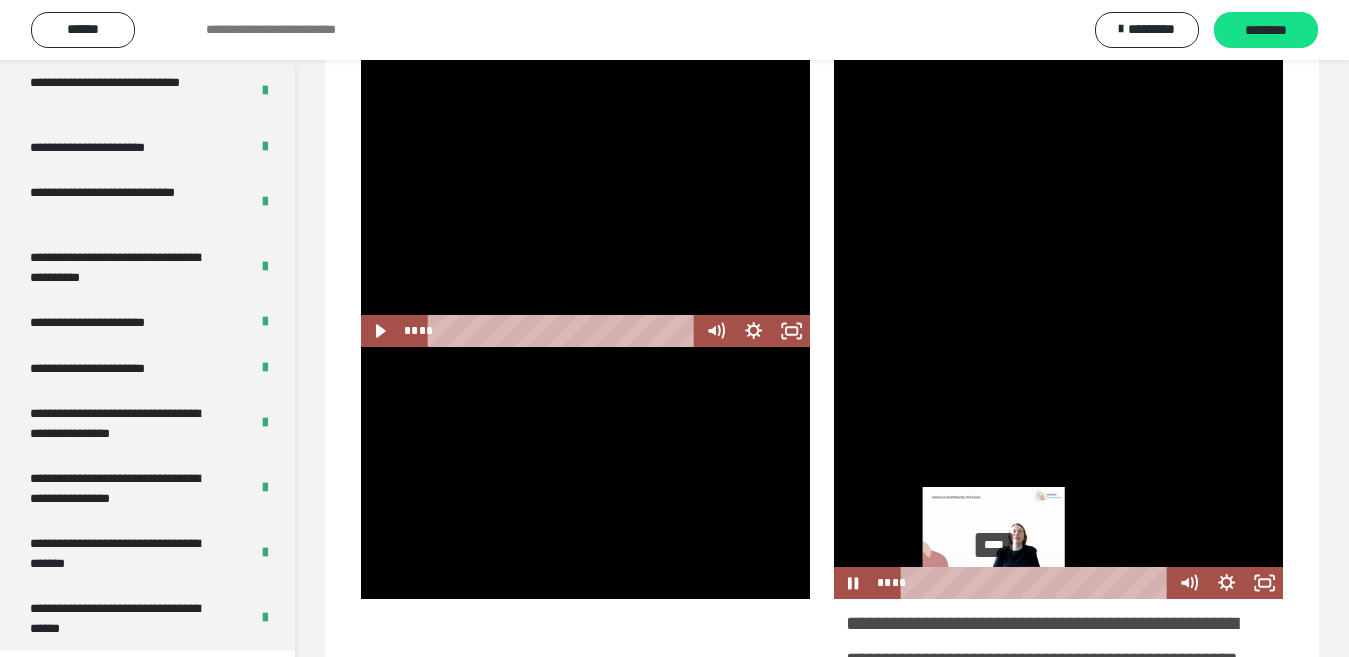 click on "****" at bounding box center (1037, 583) 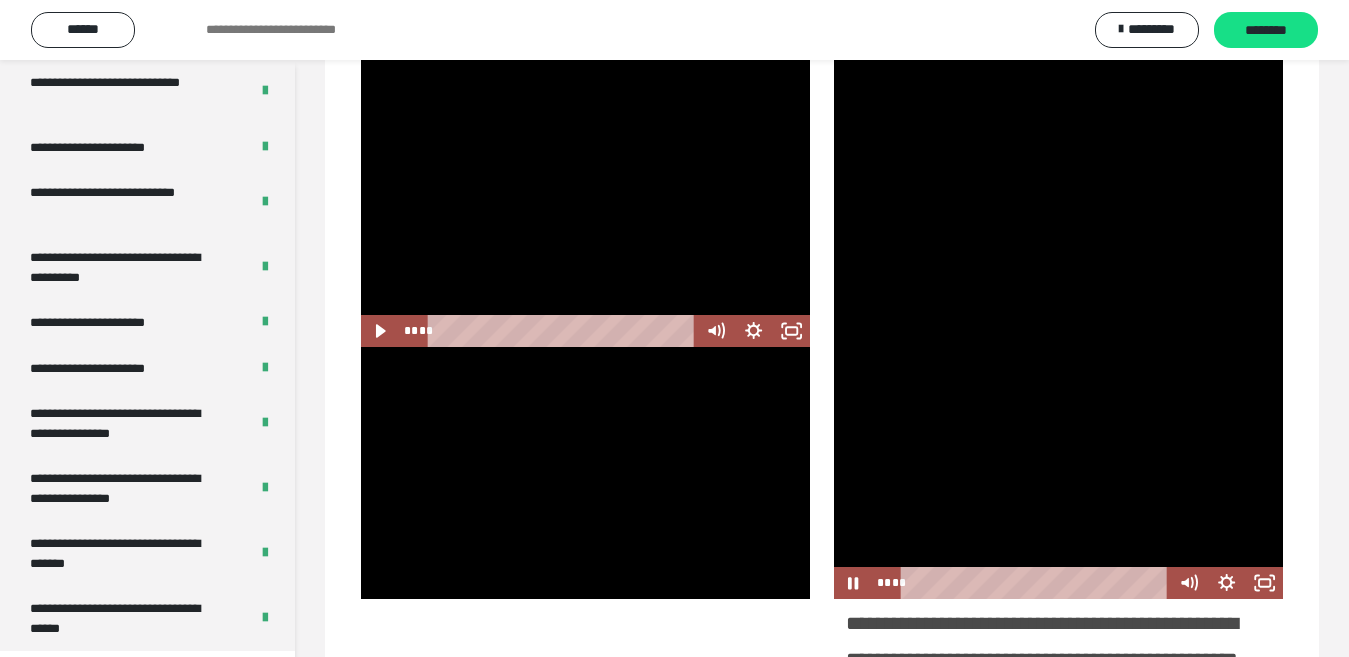 click at bounding box center [1058, 473] 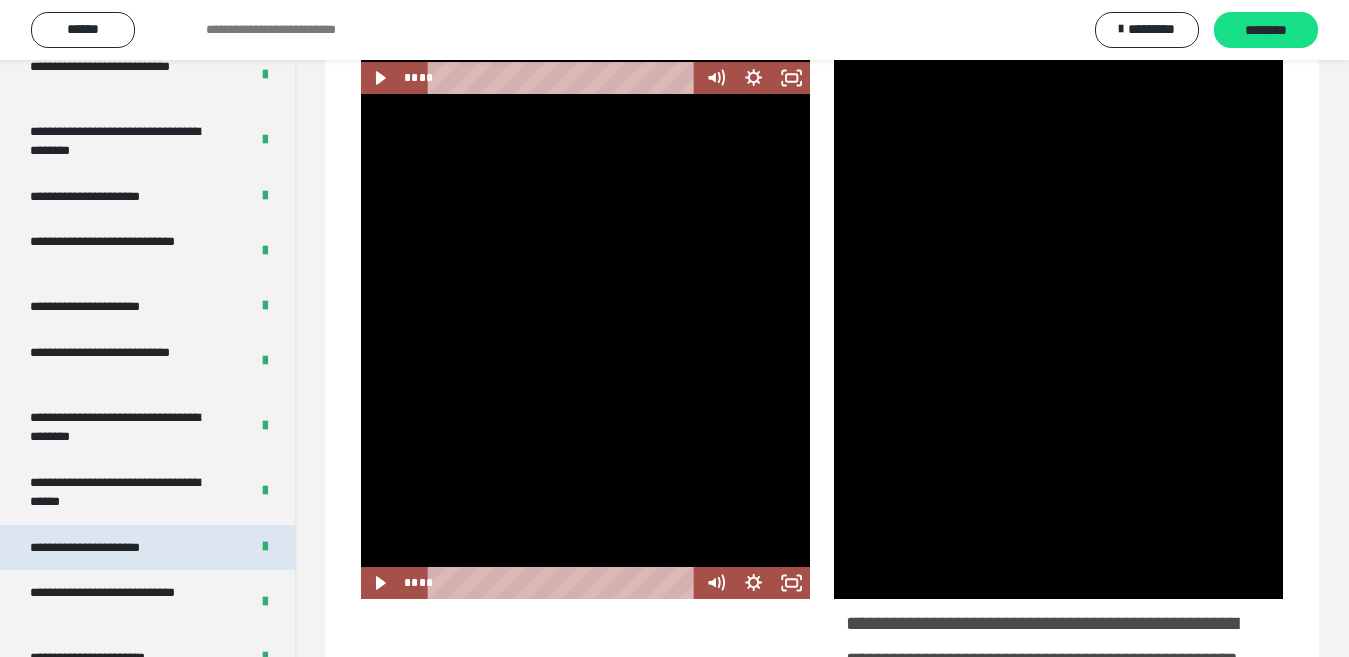 scroll, scrollTop: 3333, scrollLeft: 0, axis: vertical 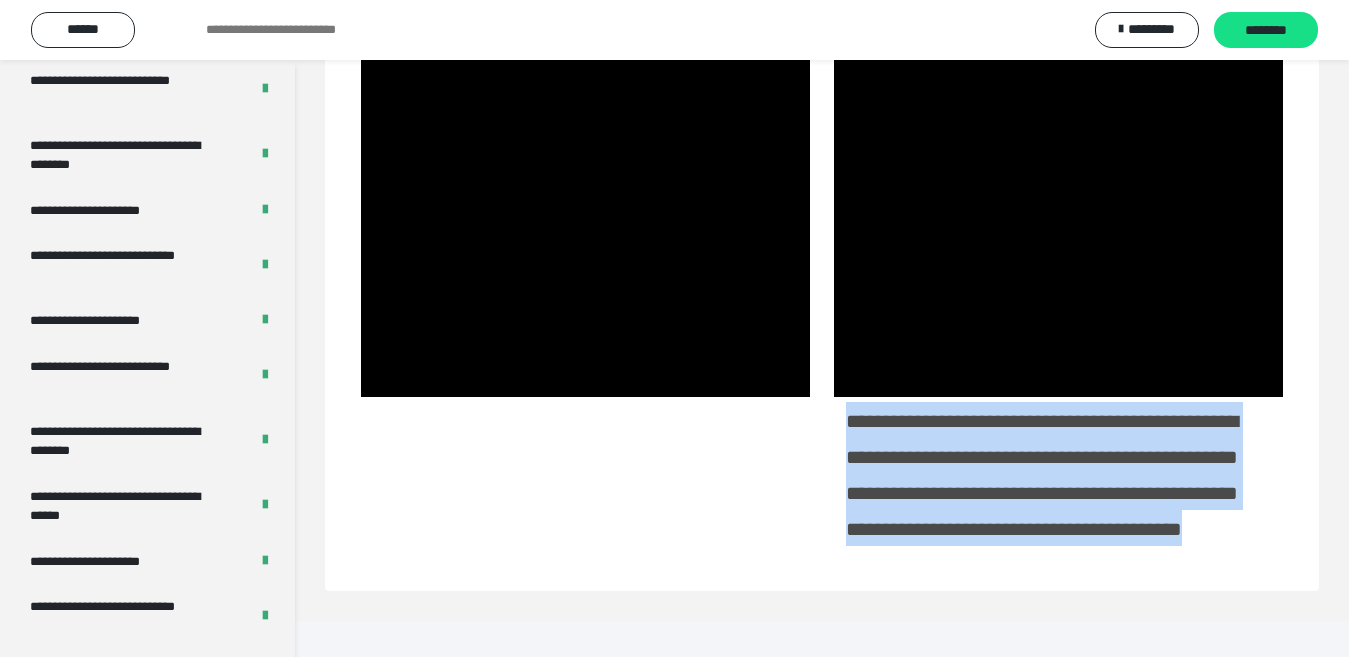 drag, startPoint x: 848, startPoint y: 419, endPoint x: 1289, endPoint y: 560, distance: 462.99243 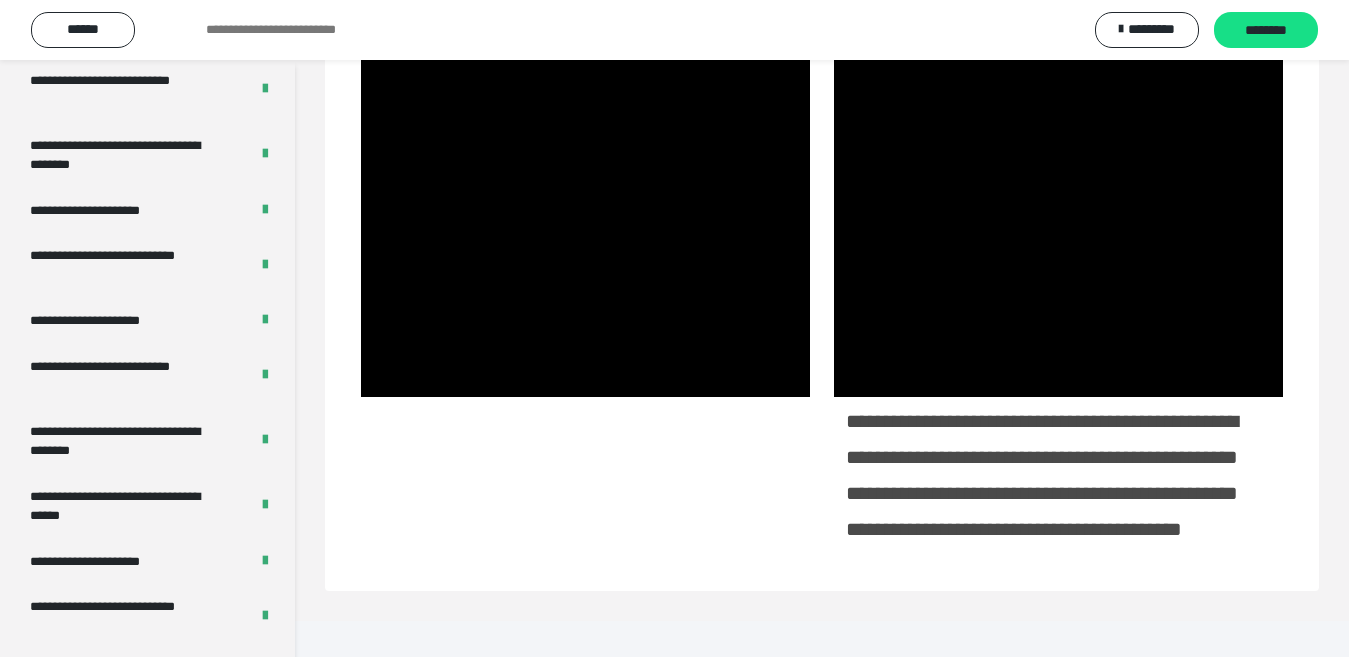 click at bounding box center (585, 481) 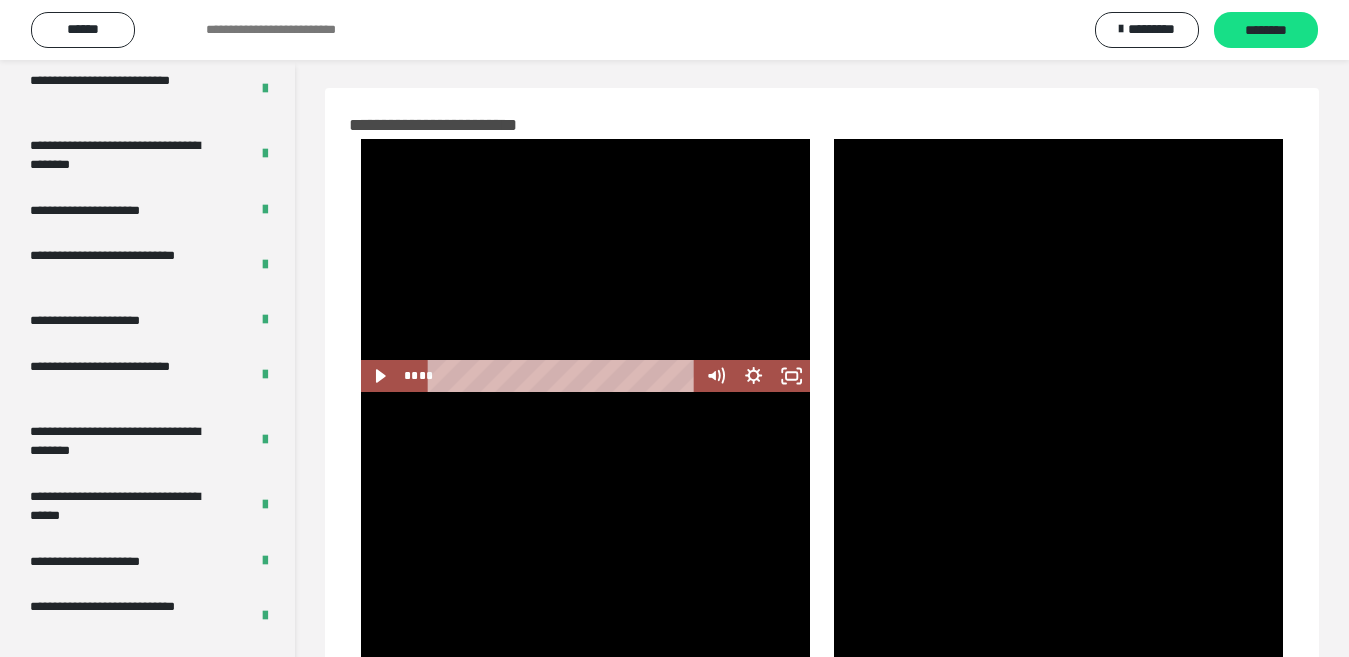 scroll, scrollTop: 0, scrollLeft: 0, axis: both 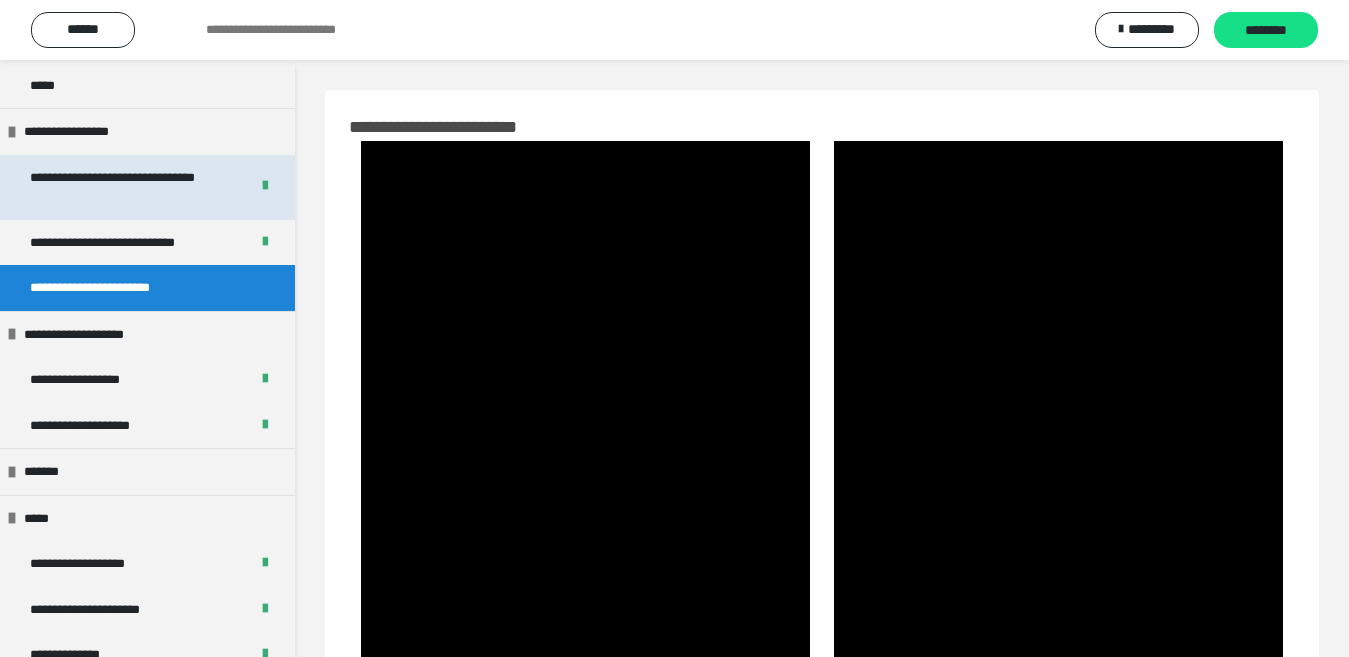 click on "**********" at bounding box center (123, 187) 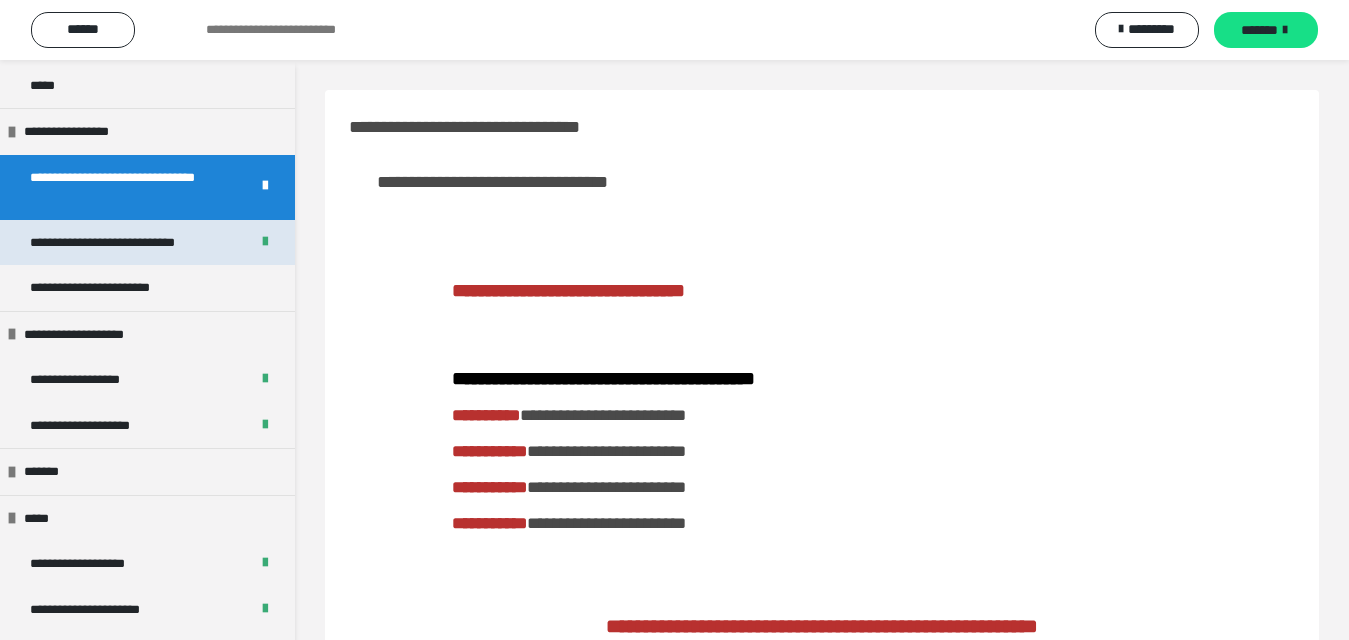 click on "**********" at bounding box center (131, 243) 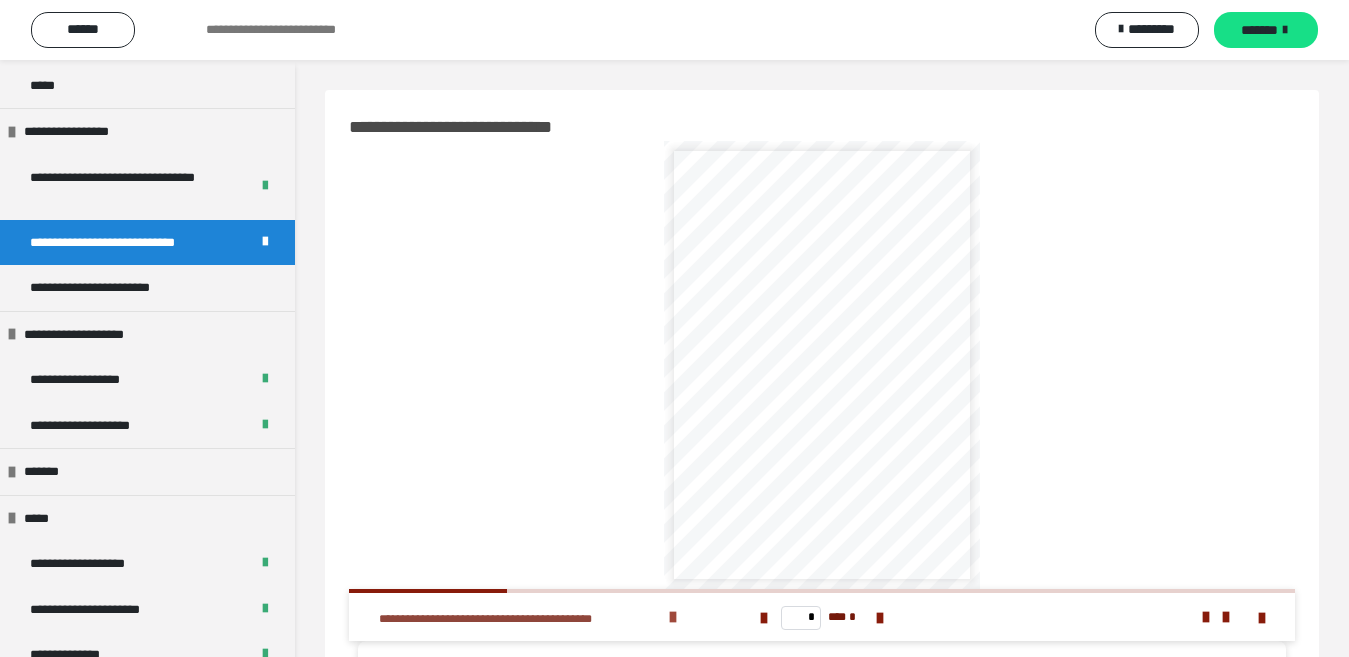 click at bounding box center [673, 617] 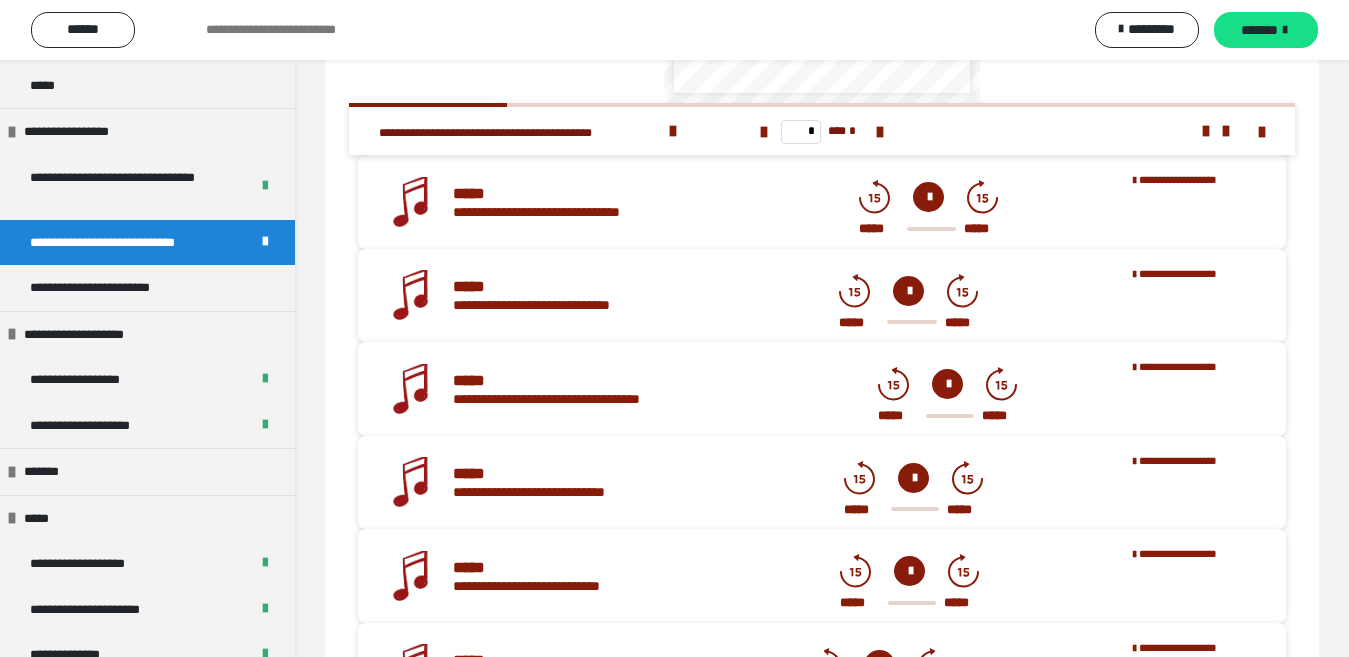 scroll, scrollTop: 386, scrollLeft: 0, axis: vertical 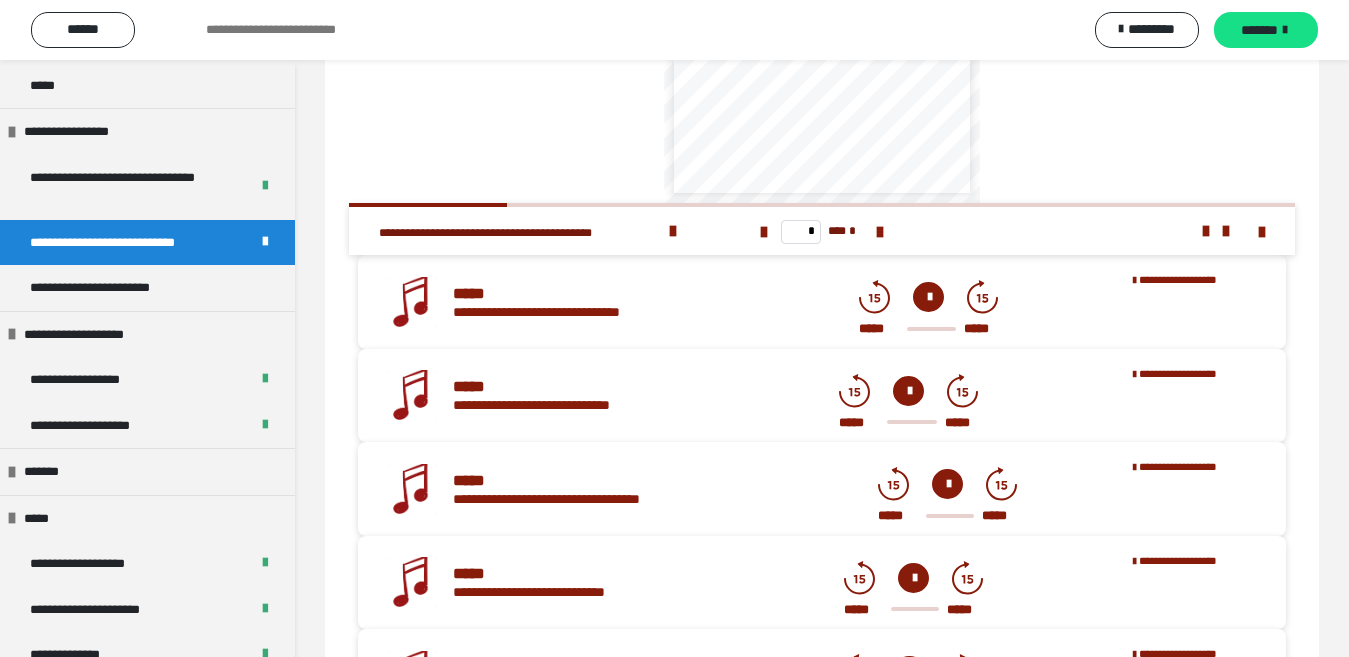 click at bounding box center [928, 297] 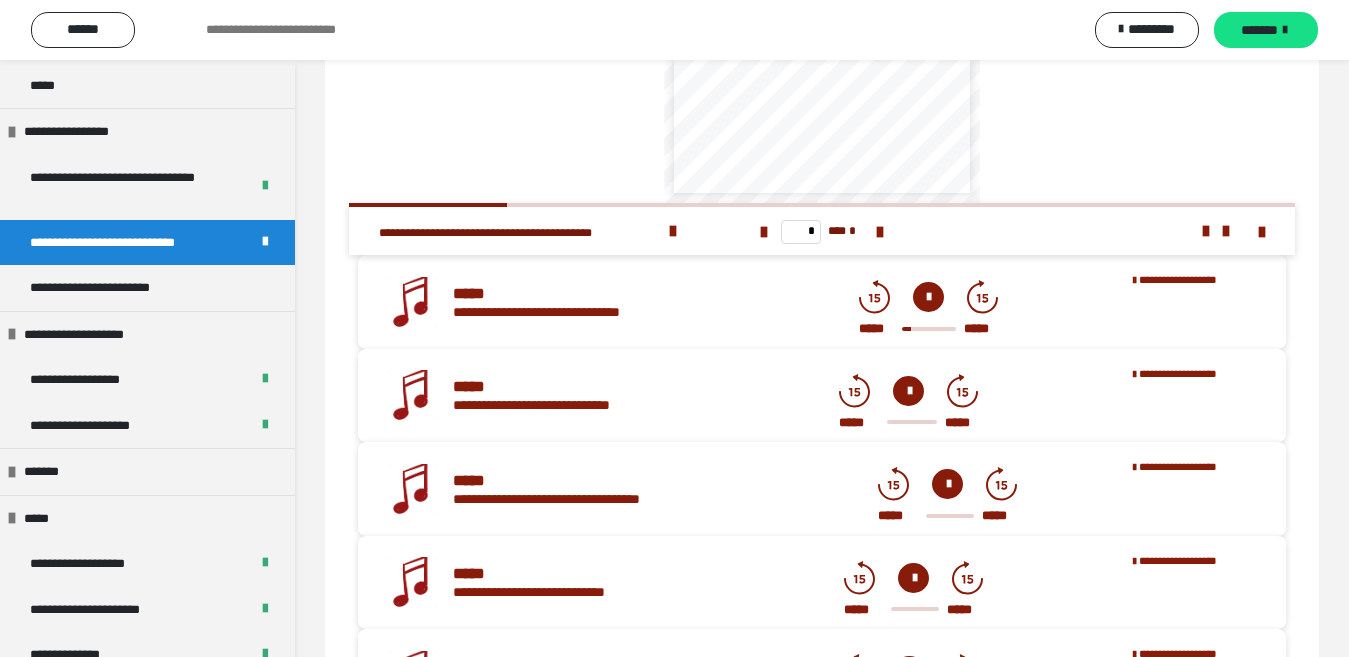 click at bounding box center [928, 297] 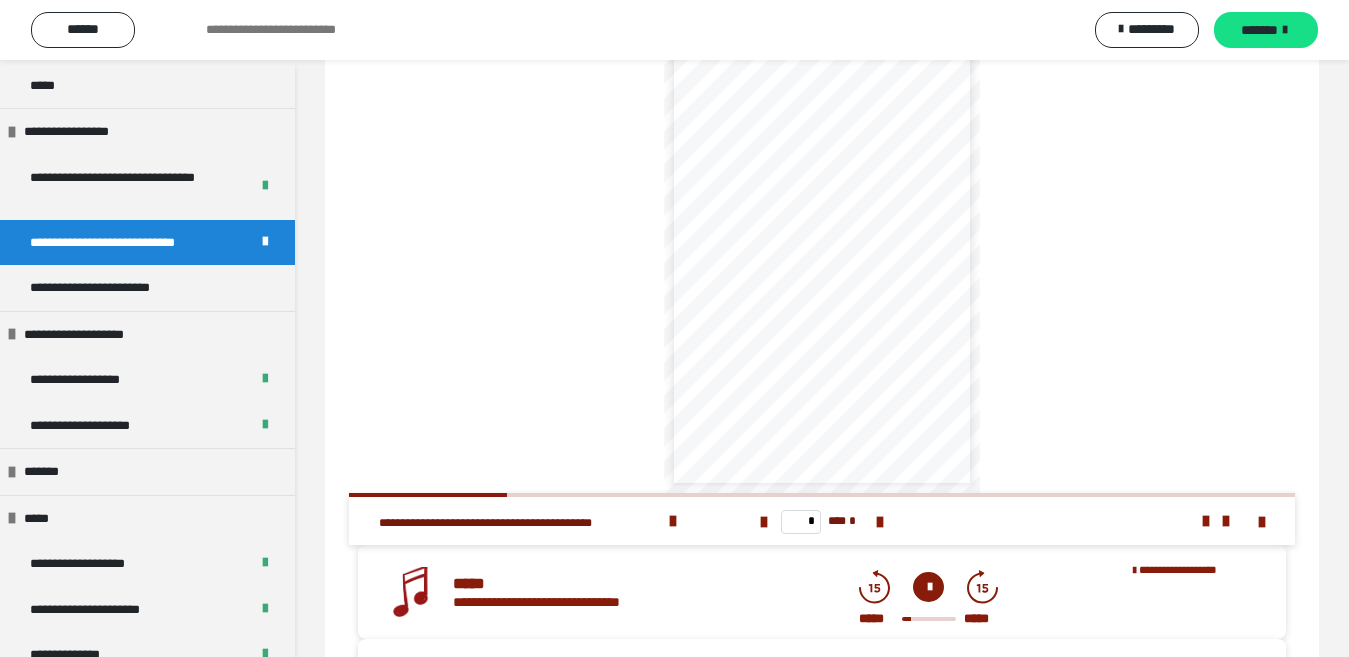 scroll, scrollTop: 0, scrollLeft: 0, axis: both 